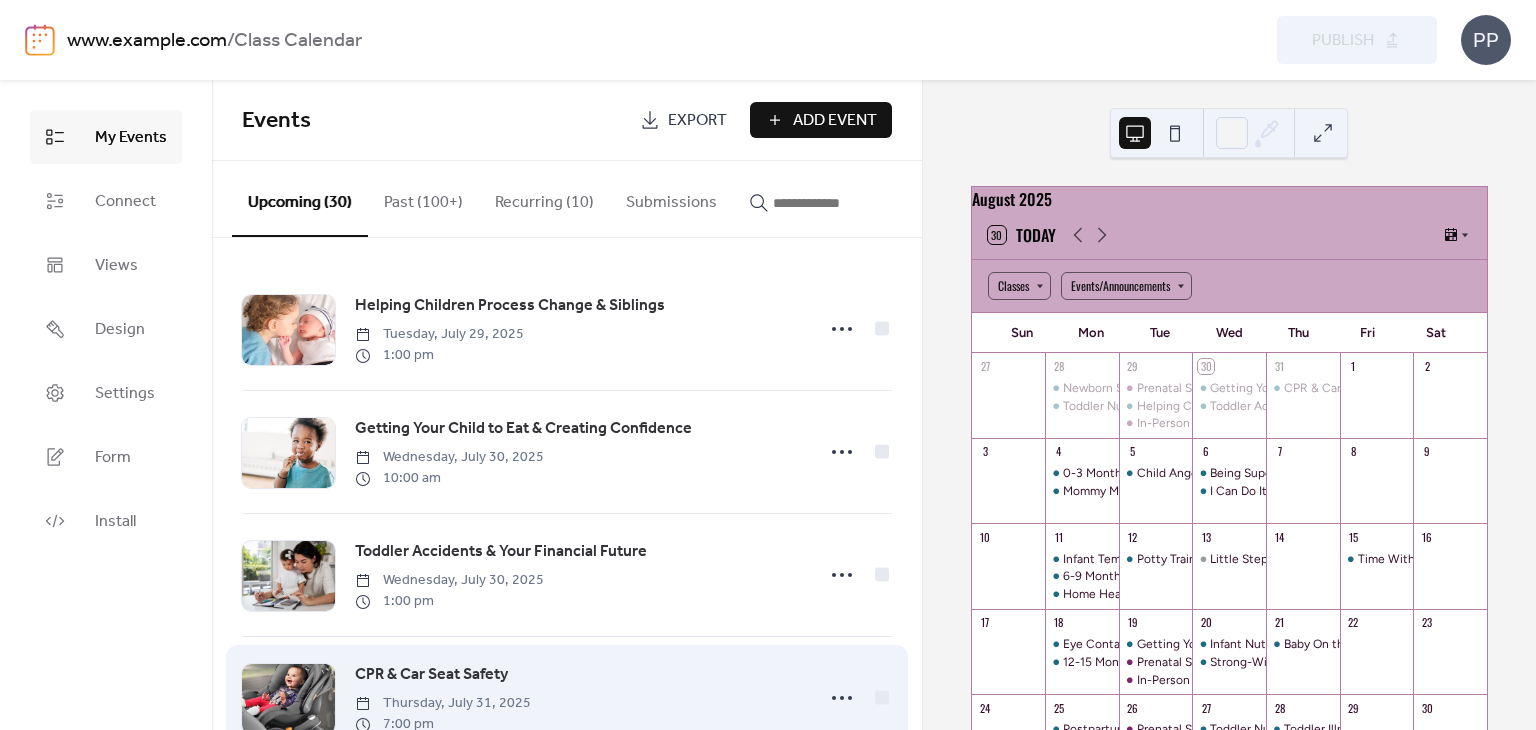 scroll, scrollTop: 0, scrollLeft: 0, axis: both 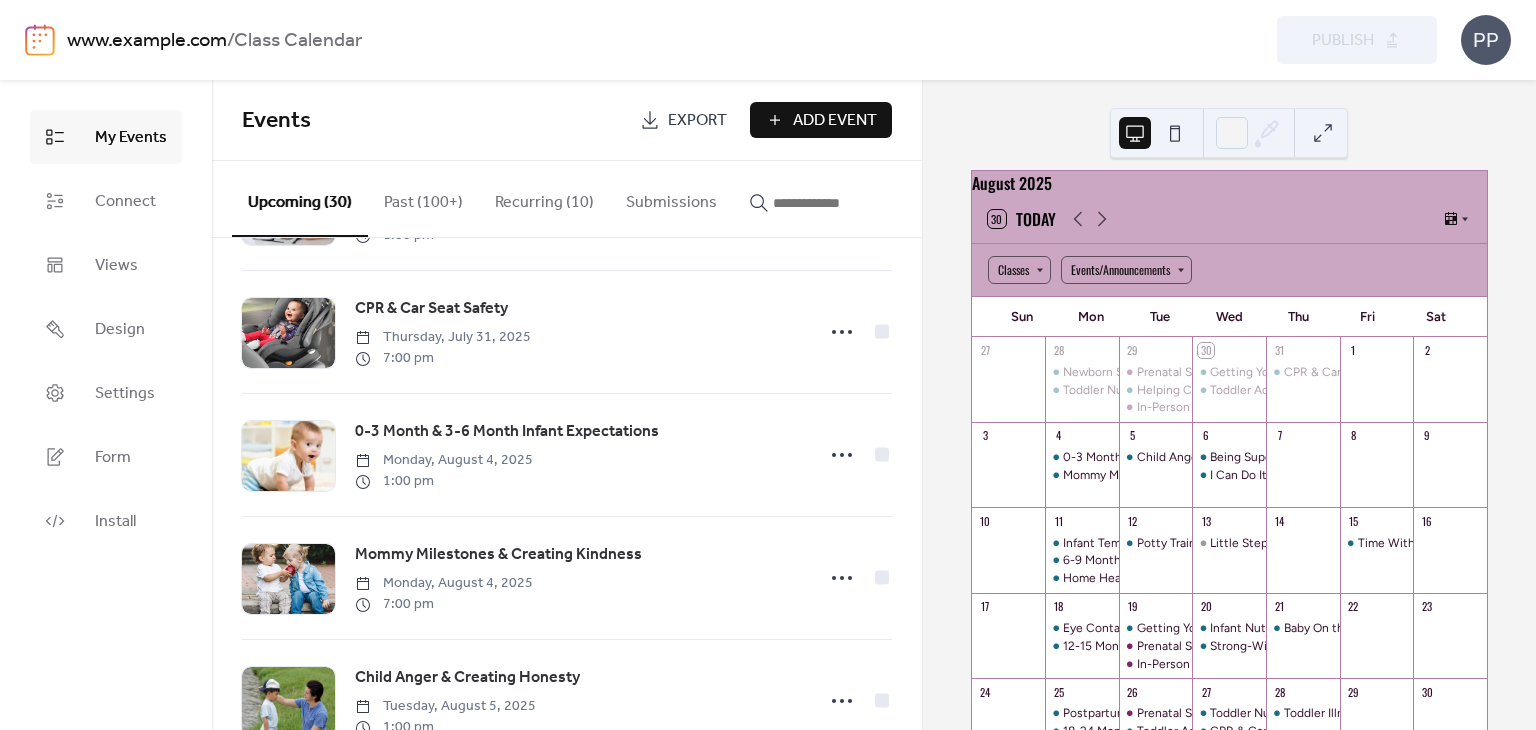 click at bounding box center [833, 203] 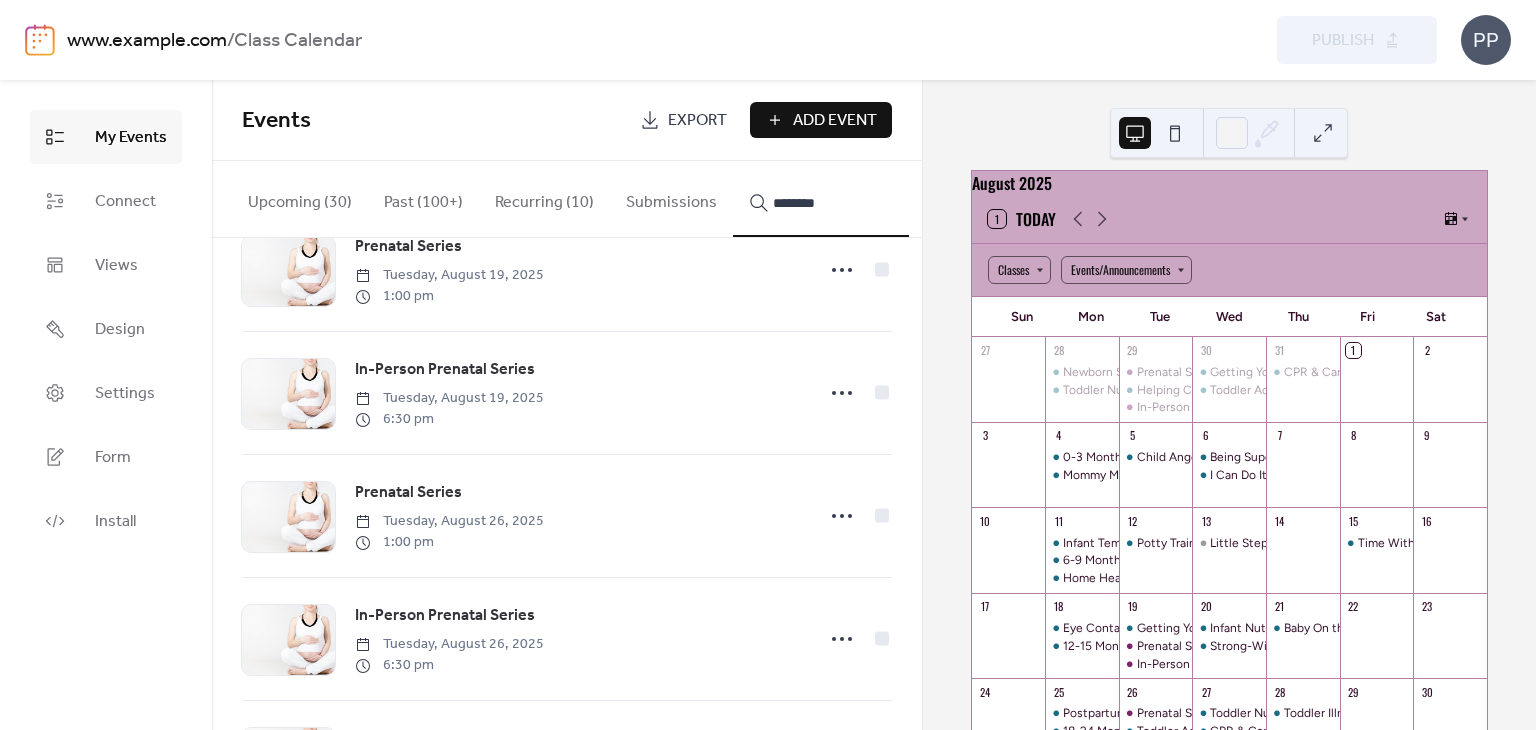 scroll, scrollTop: 2769, scrollLeft: 0, axis: vertical 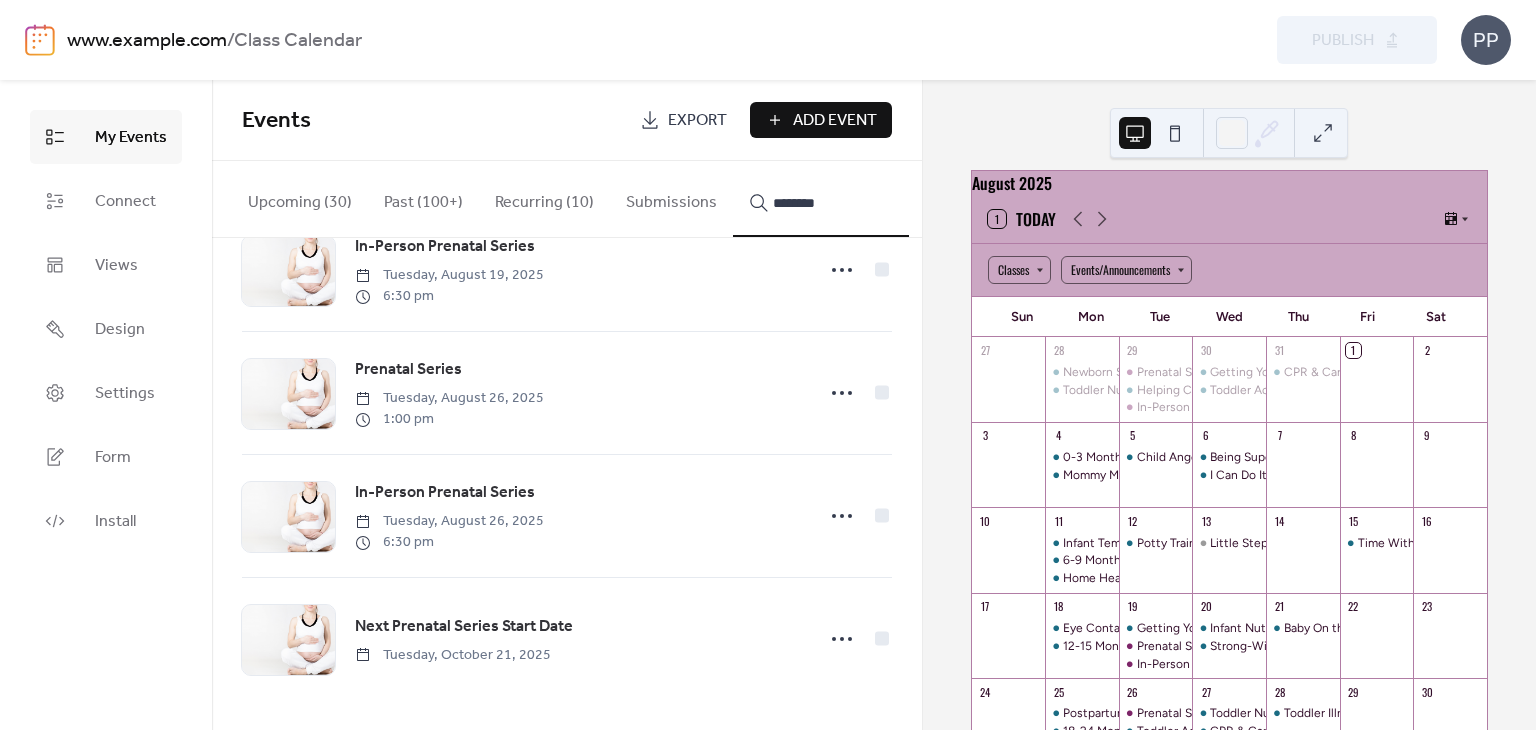 type on "********" 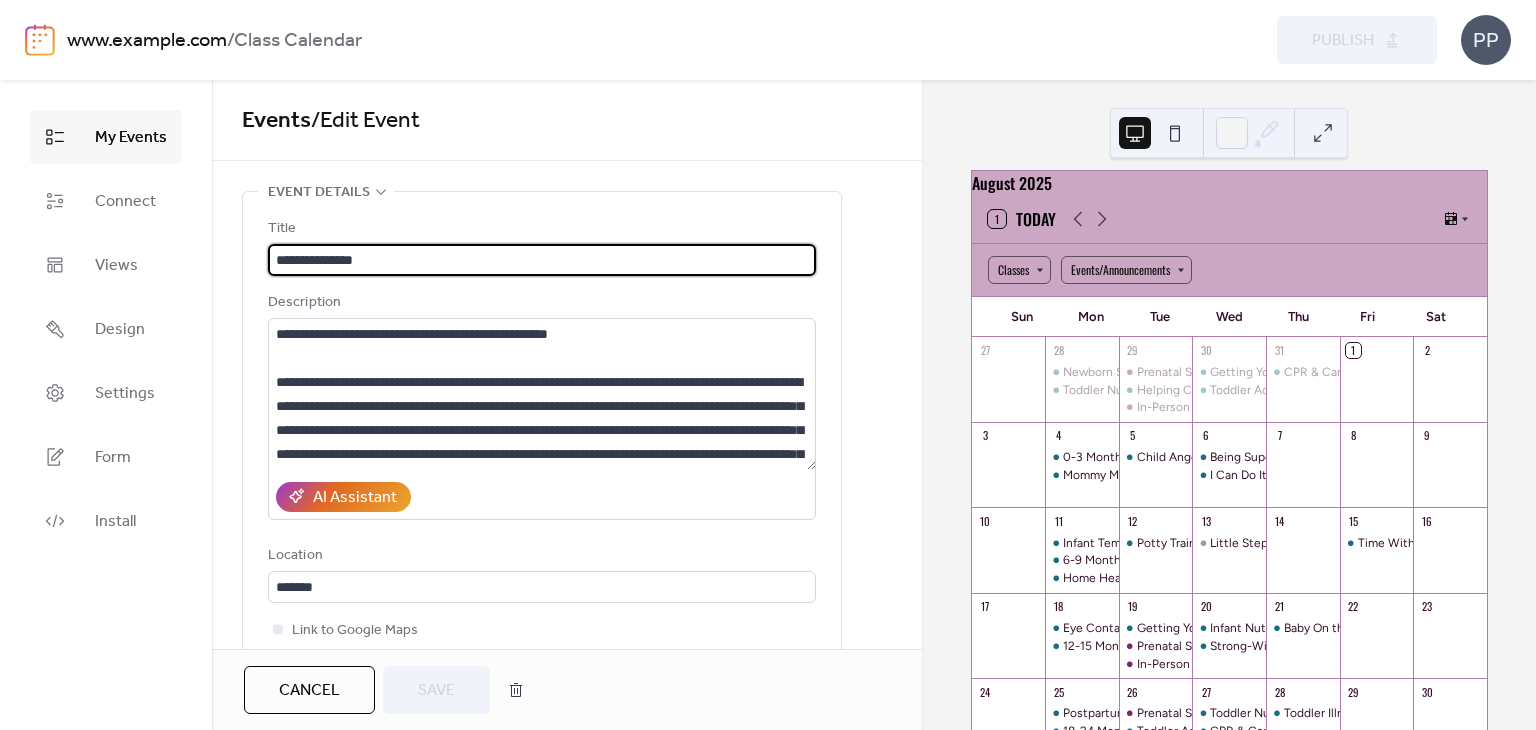 type on "**********" 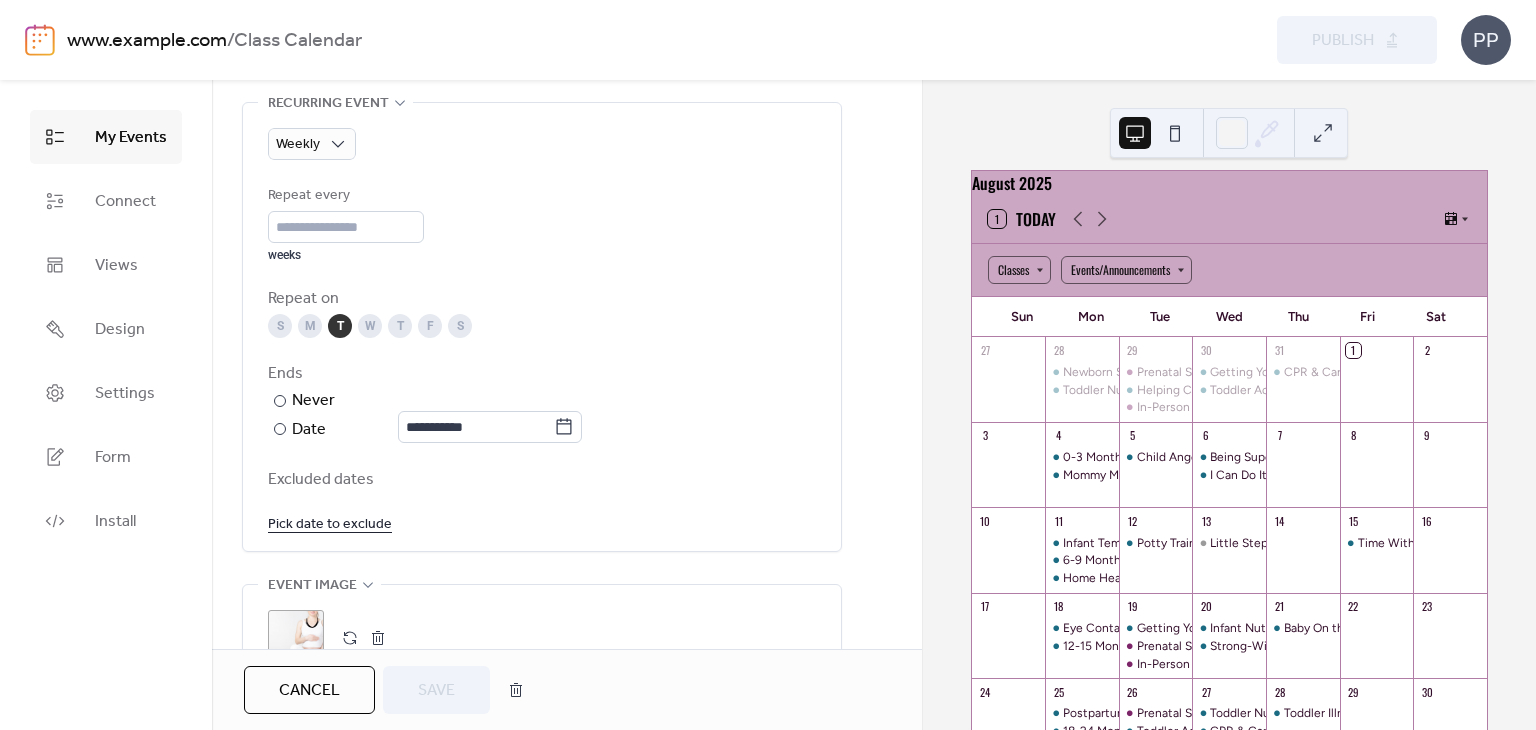 scroll, scrollTop: 923, scrollLeft: 0, axis: vertical 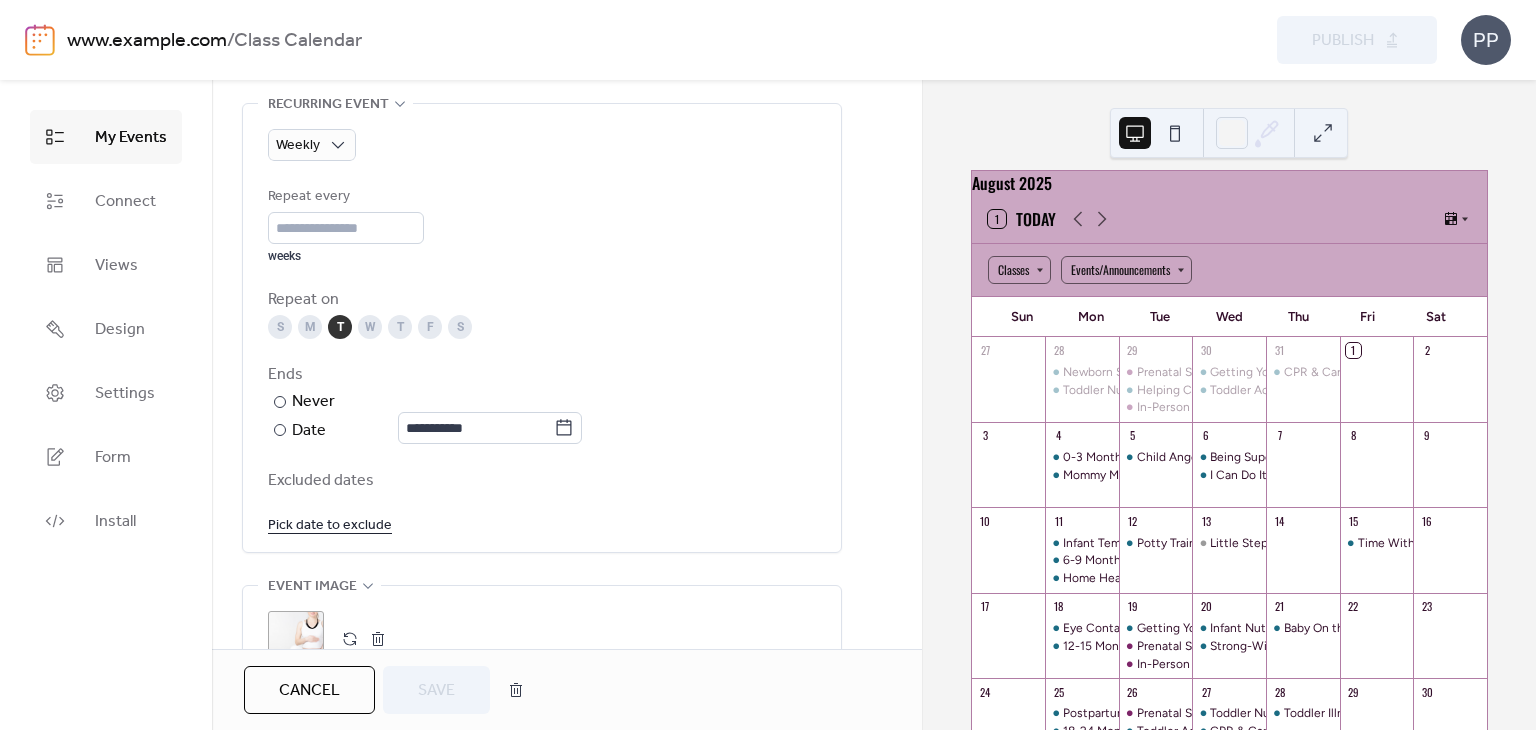 click on "Excluded dates" at bounding box center [542, 481] 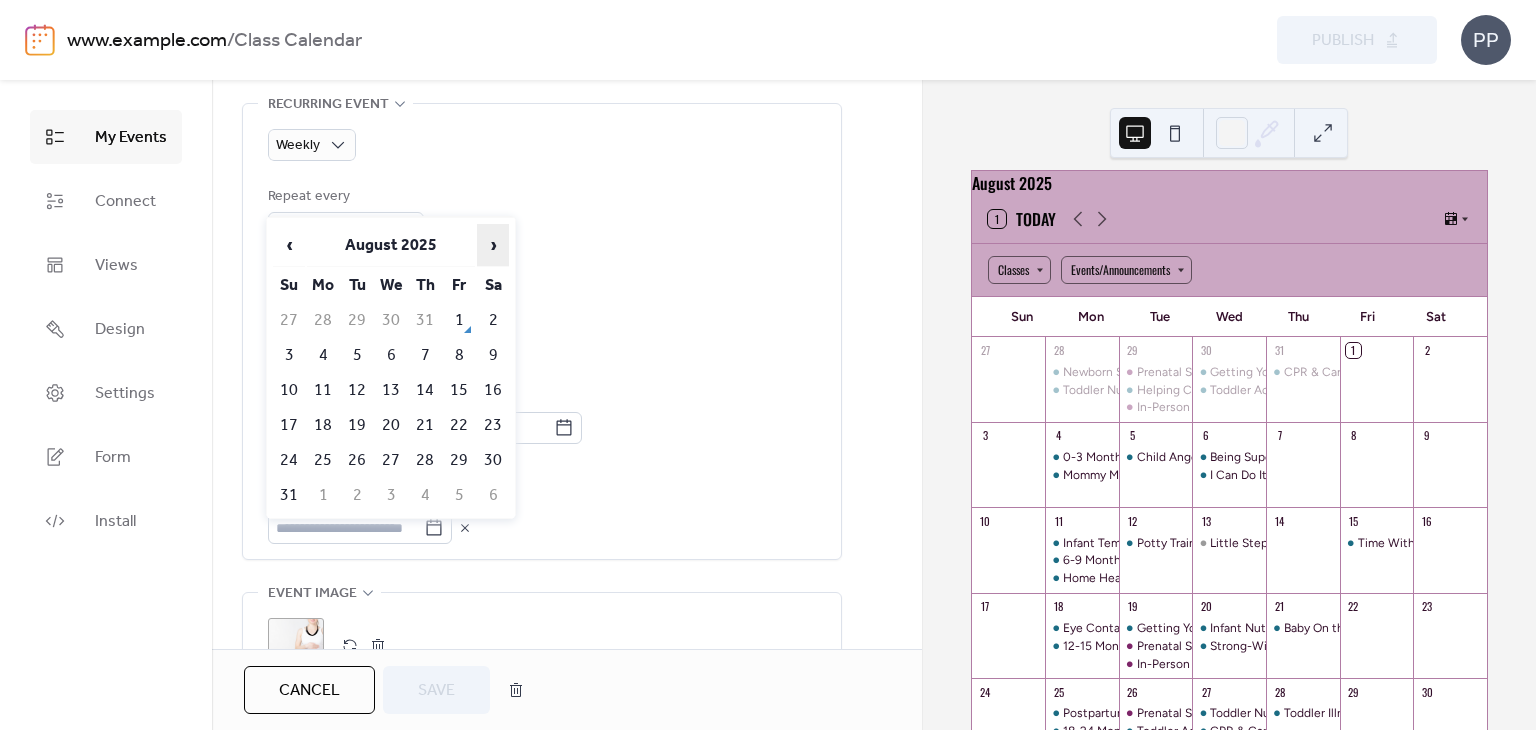 click on "›" at bounding box center (493, 245) 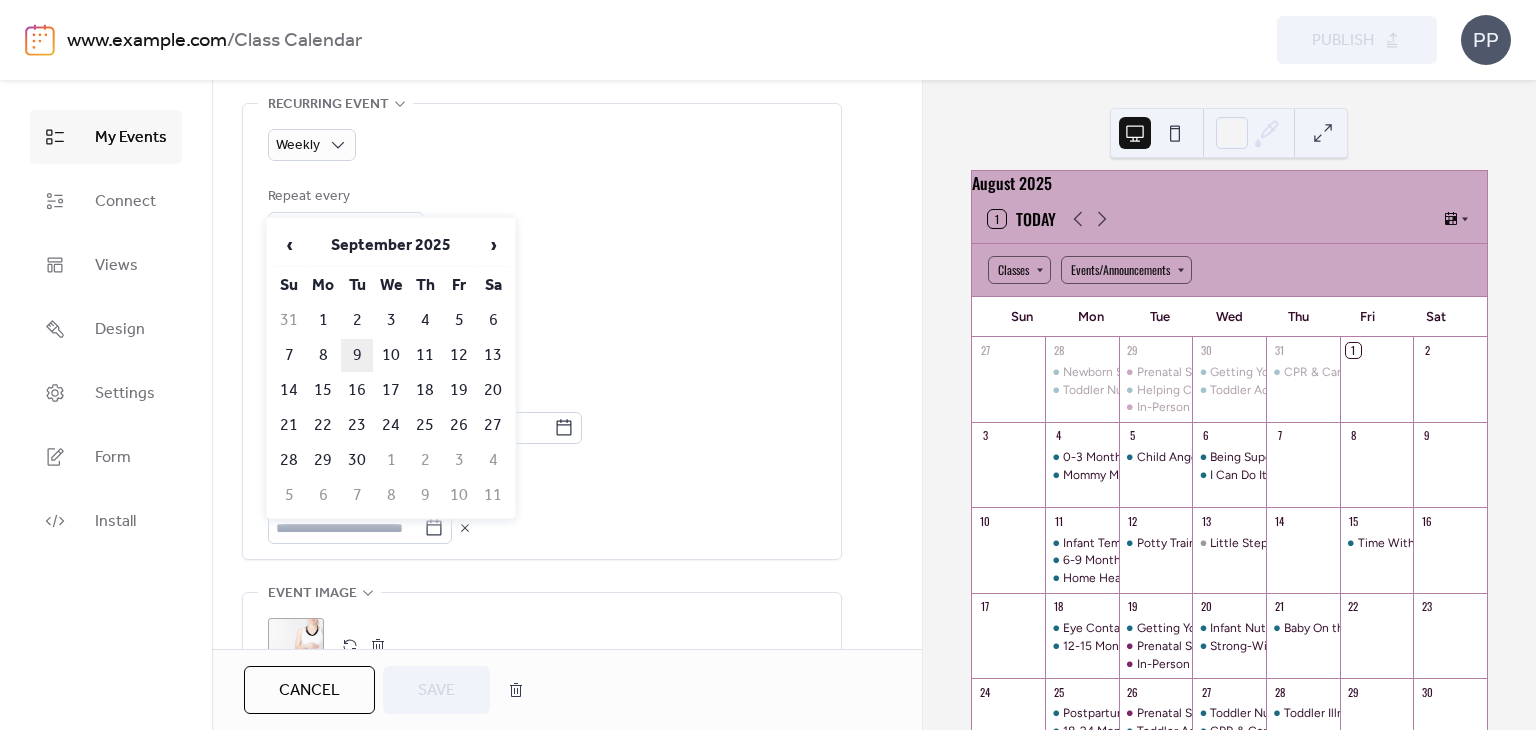 click on "9" at bounding box center [357, 355] 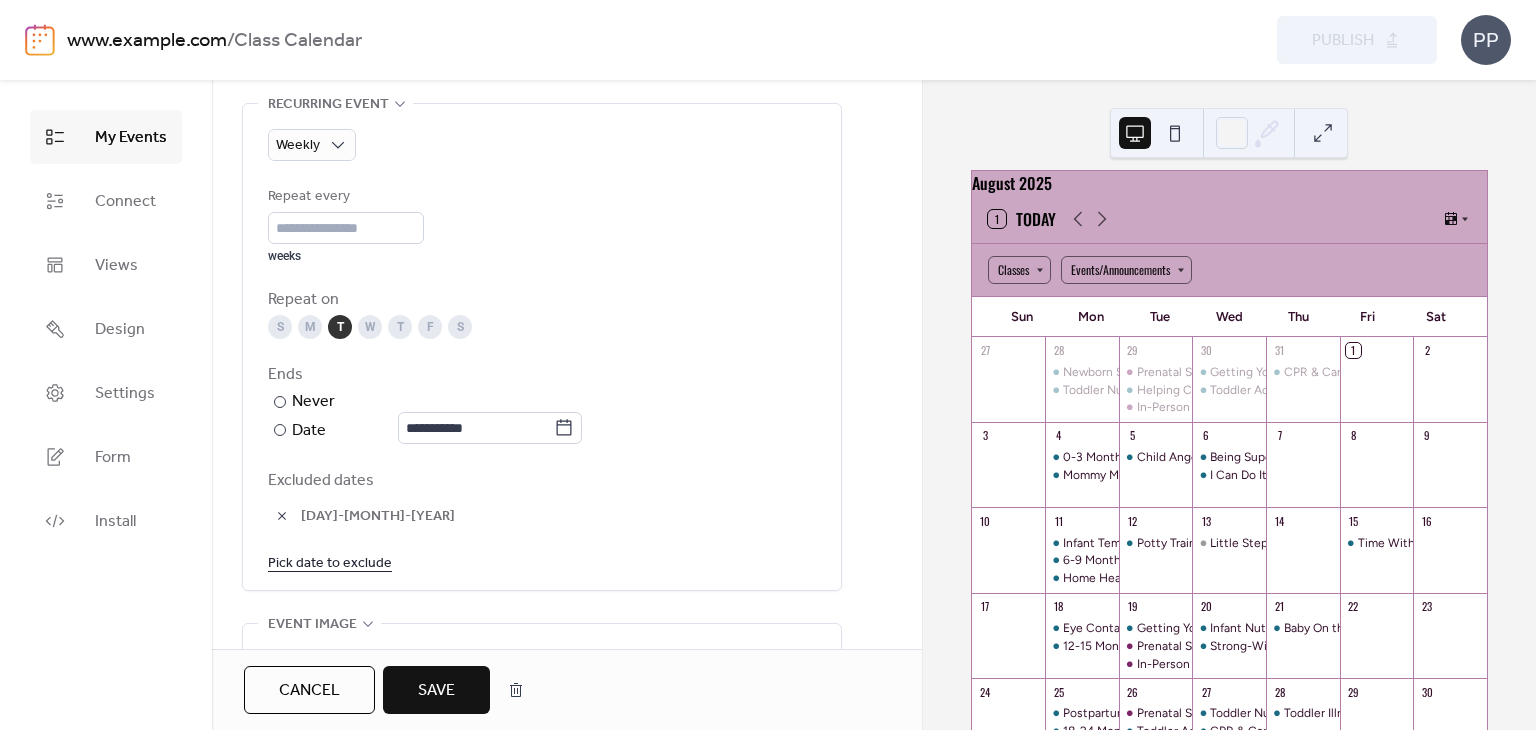 click on "Save" at bounding box center [436, 691] 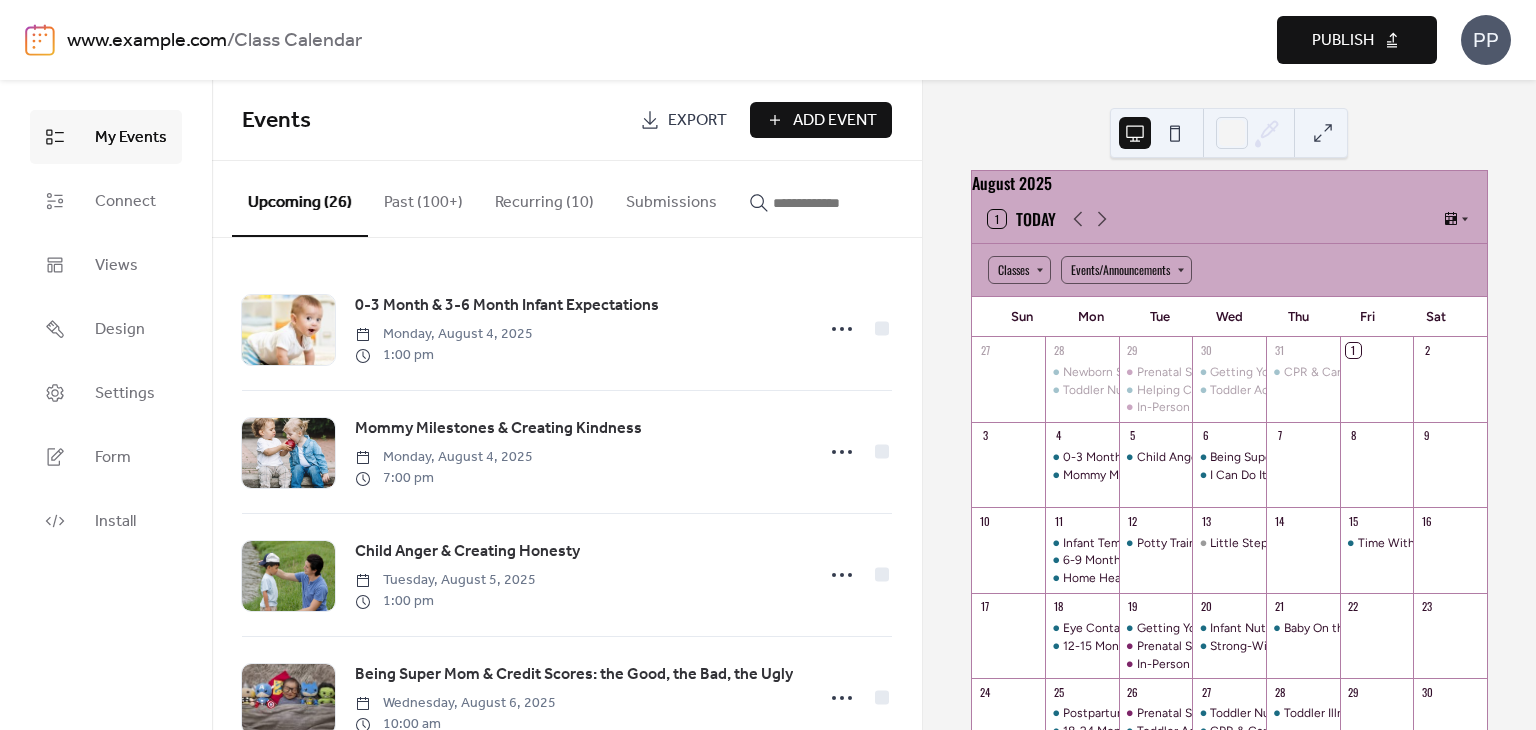 click at bounding box center (833, 203) 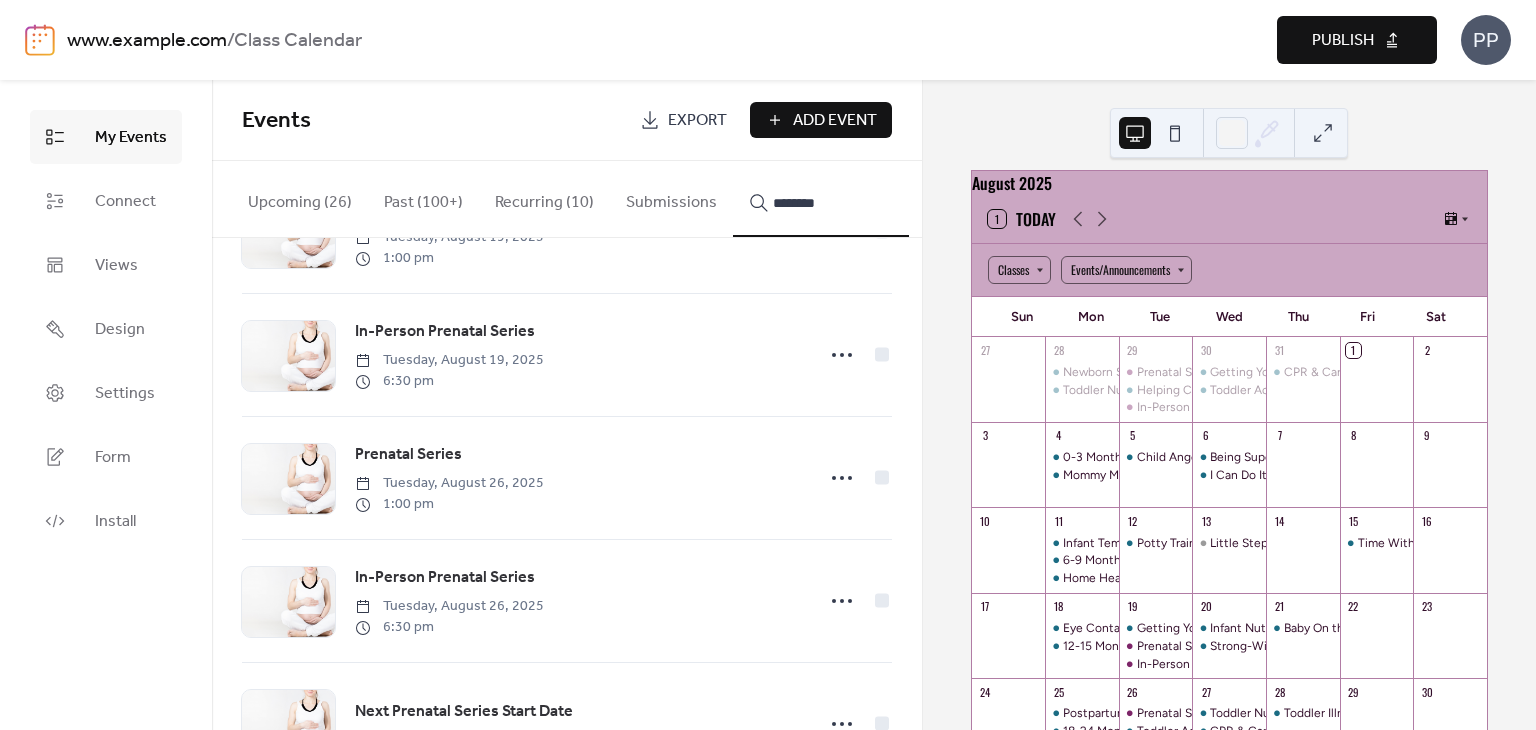 scroll, scrollTop: 2769, scrollLeft: 0, axis: vertical 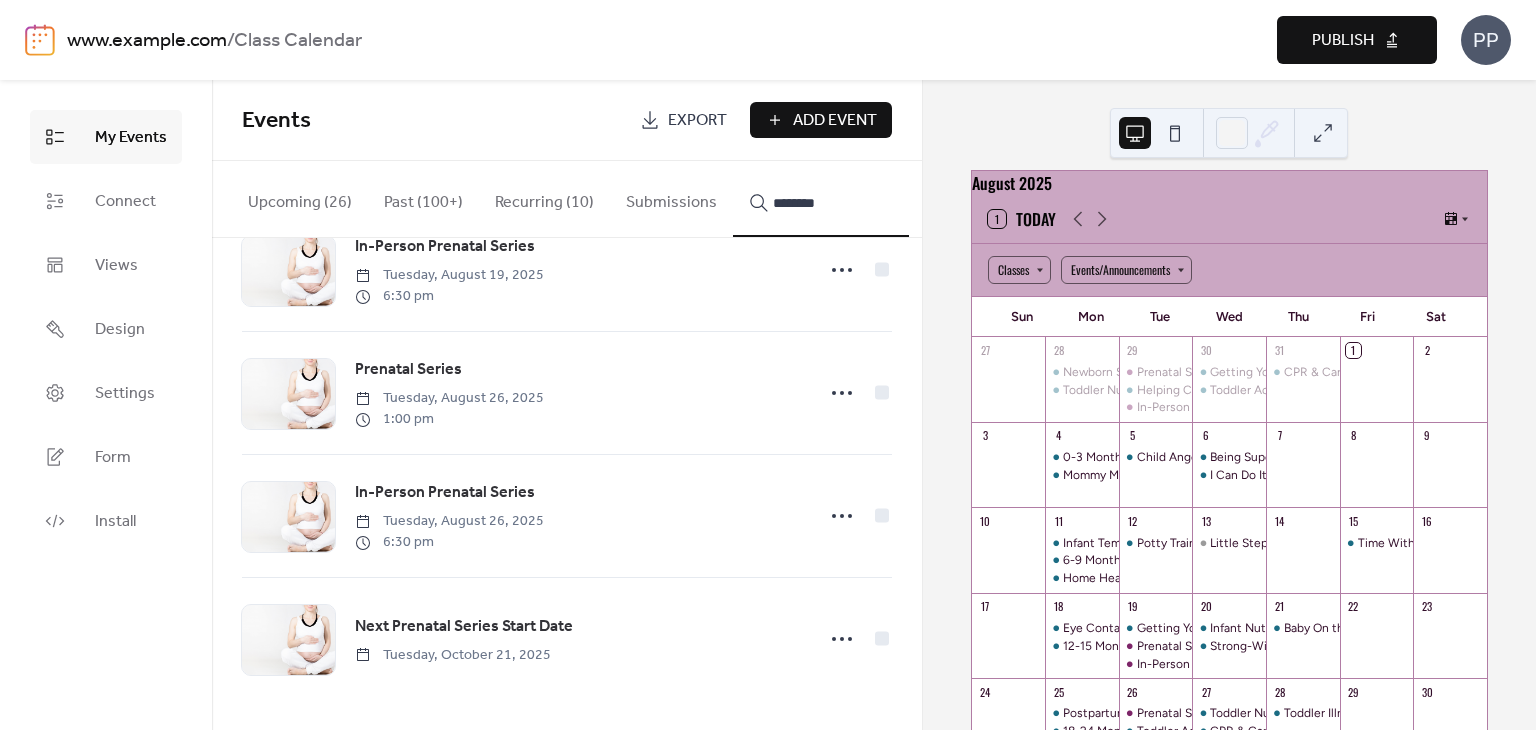 type on "********" 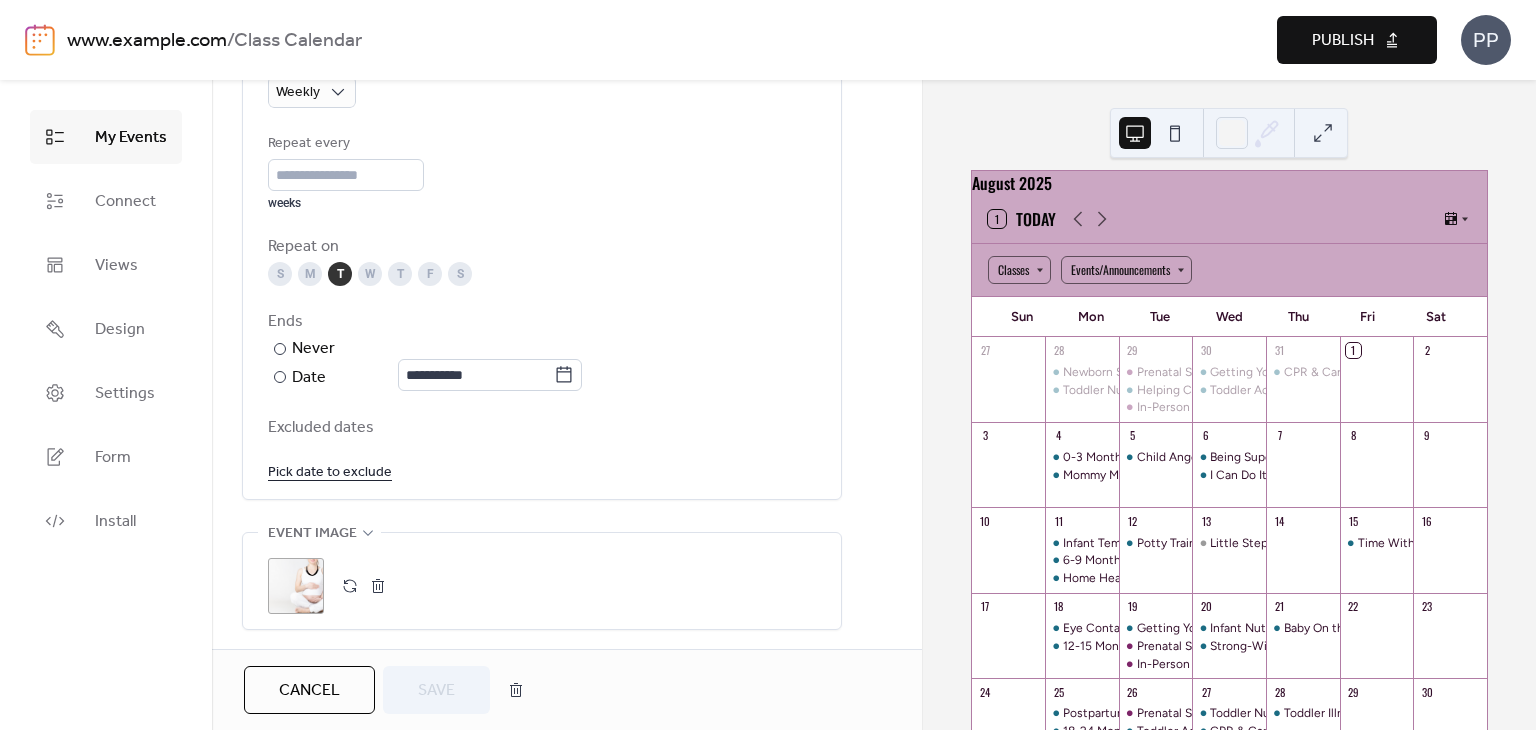 scroll, scrollTop: 976, scrollLeft: 0, axis: vertical 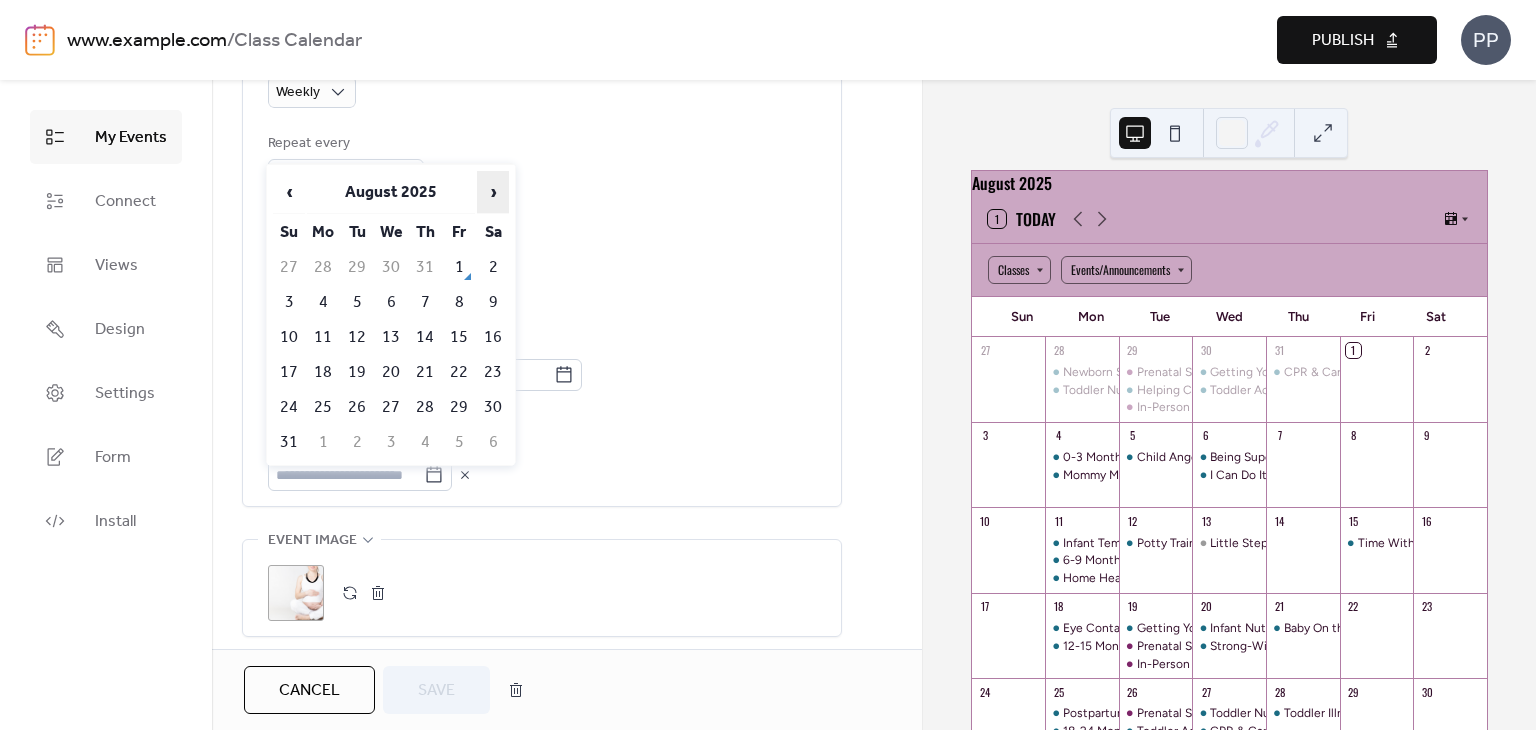click on "›" at bounding box center [493, 192] 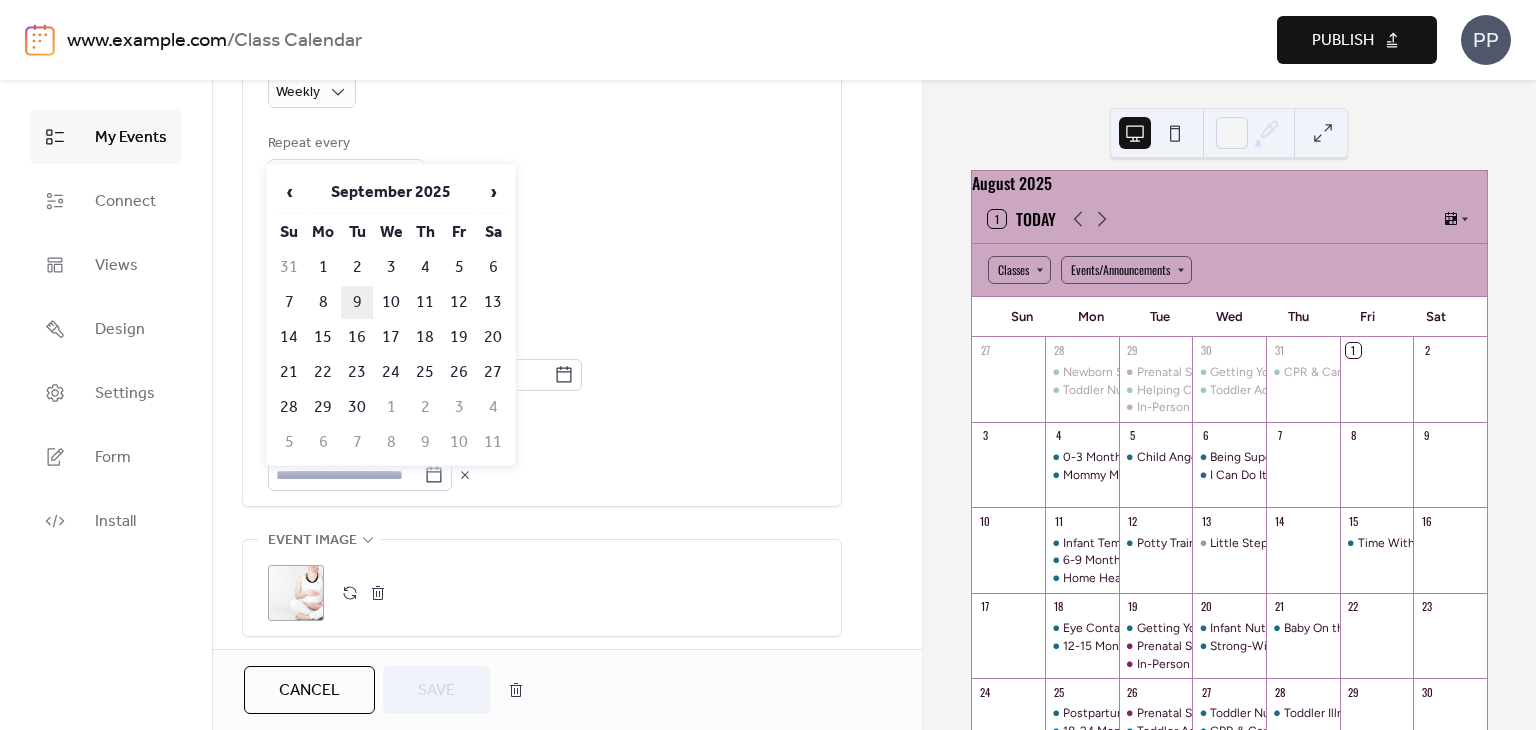 click on "9" at bounding box center (357, 302) 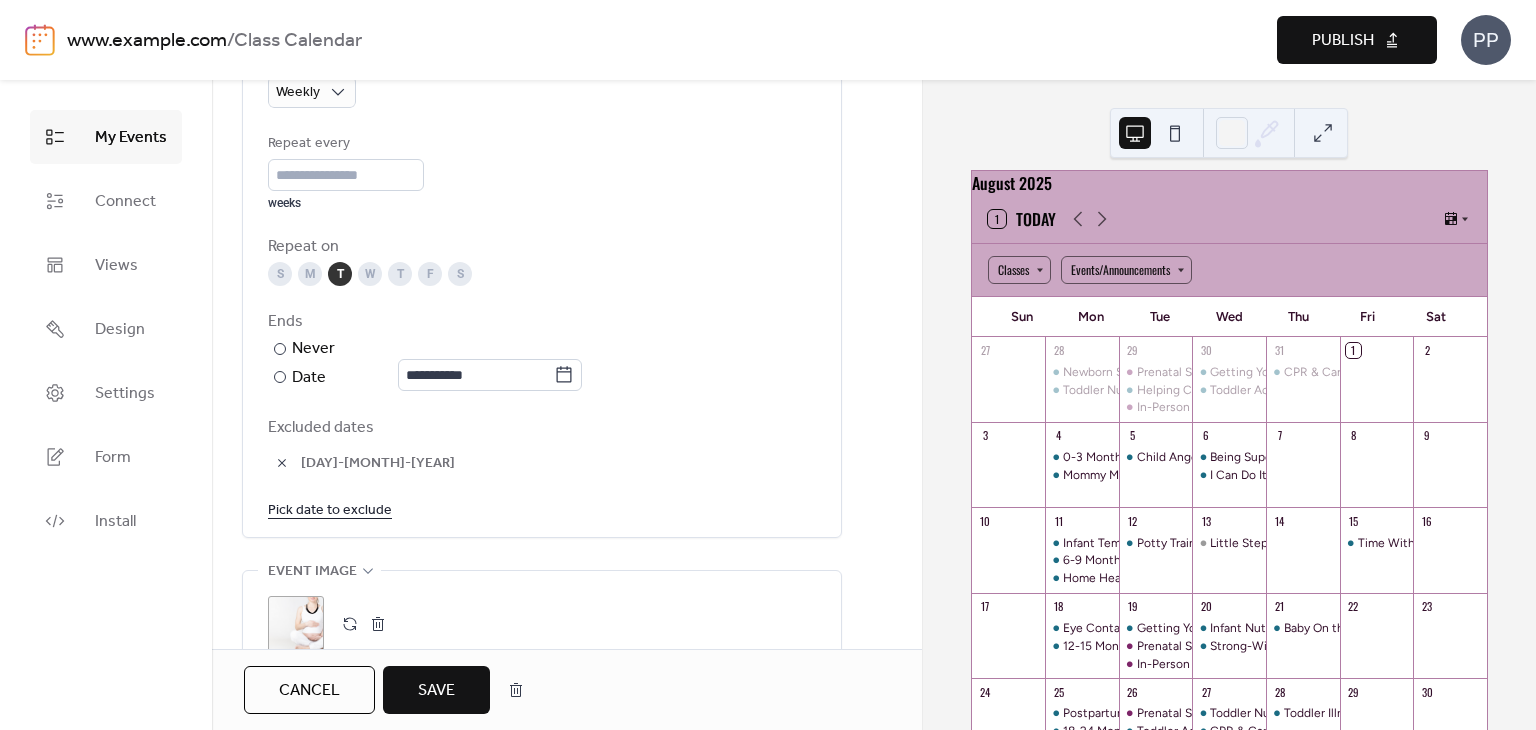 click on "Save" at bounding box center (436, 691) 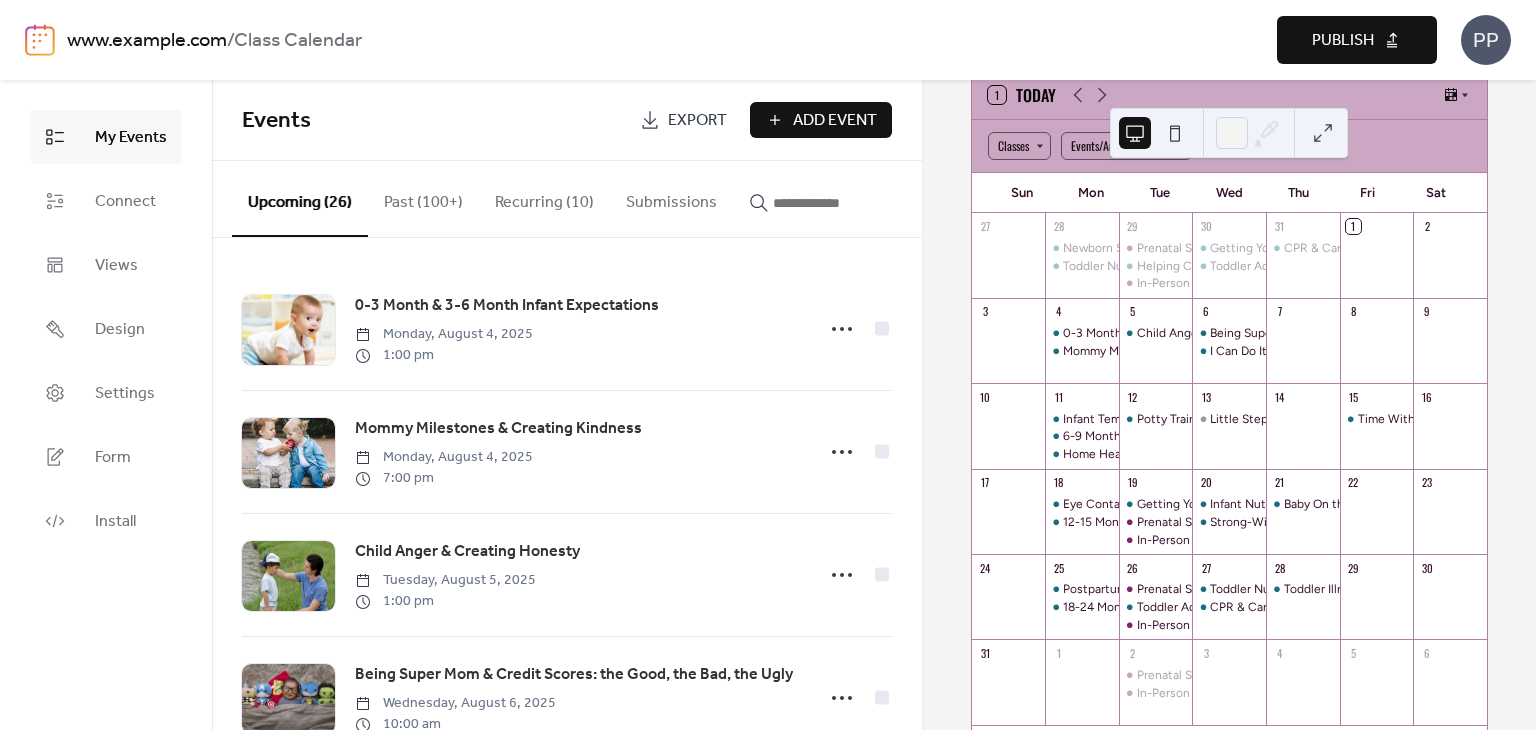 scroll, scrollTop: 138, scrollLeft: 0, axis: vertical 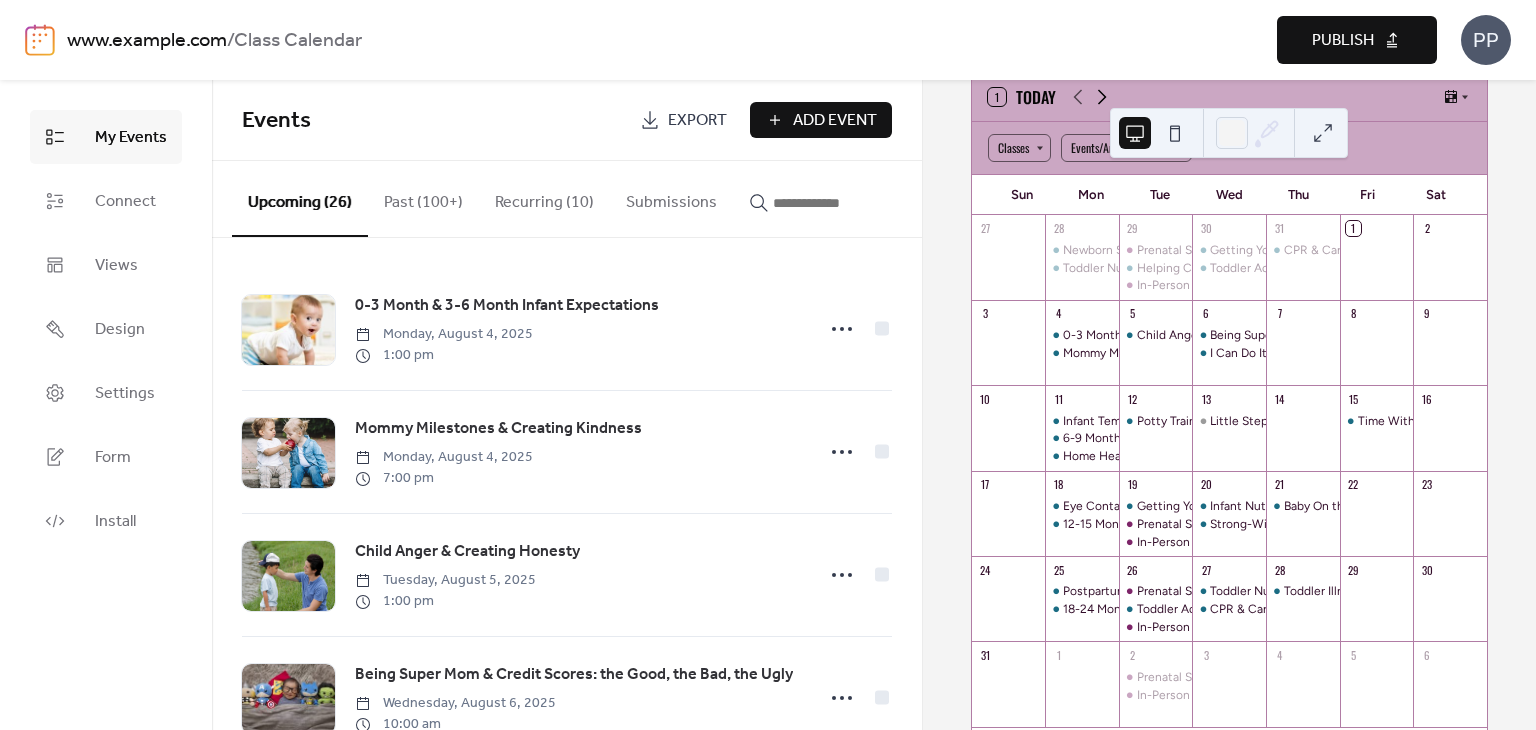 click 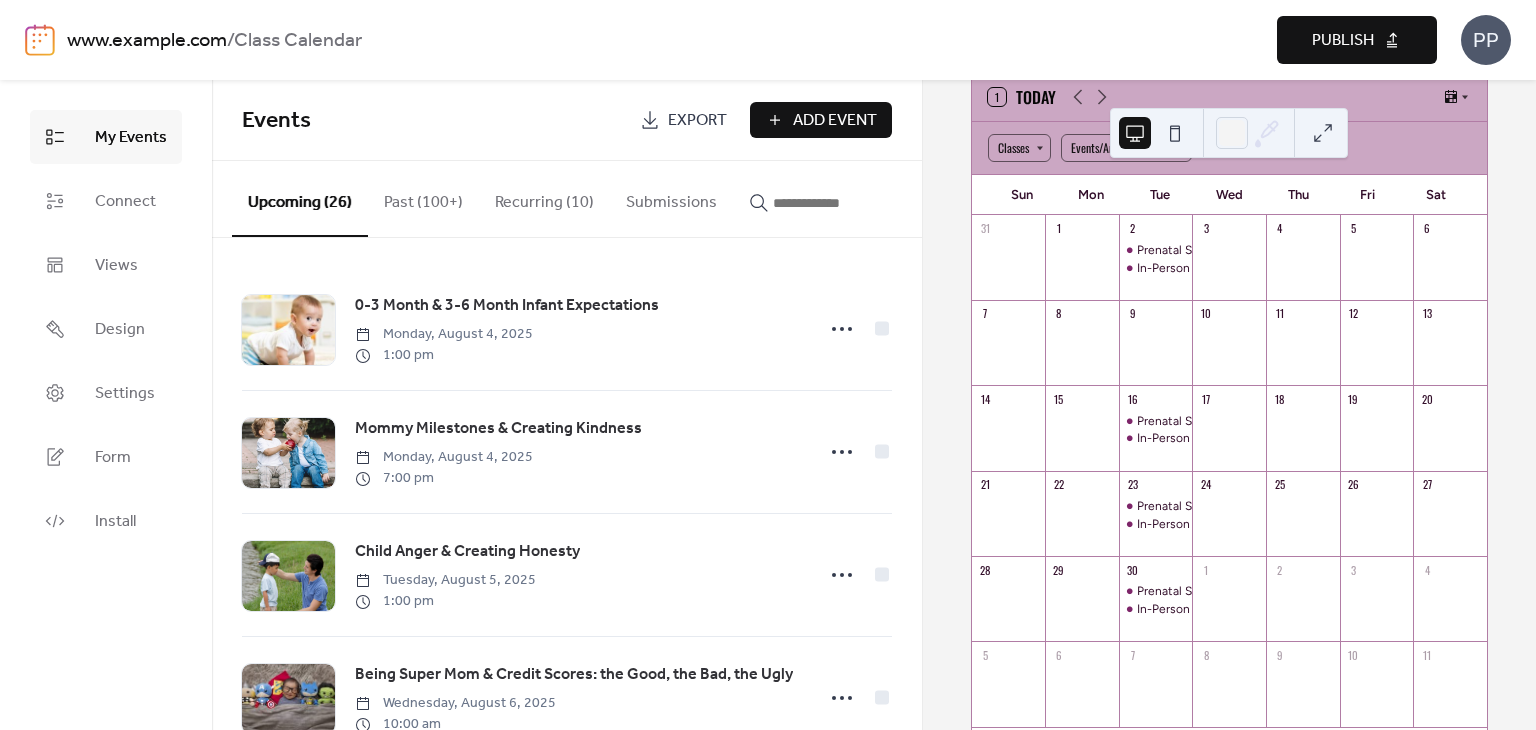 click at bounding box center [833, 203] 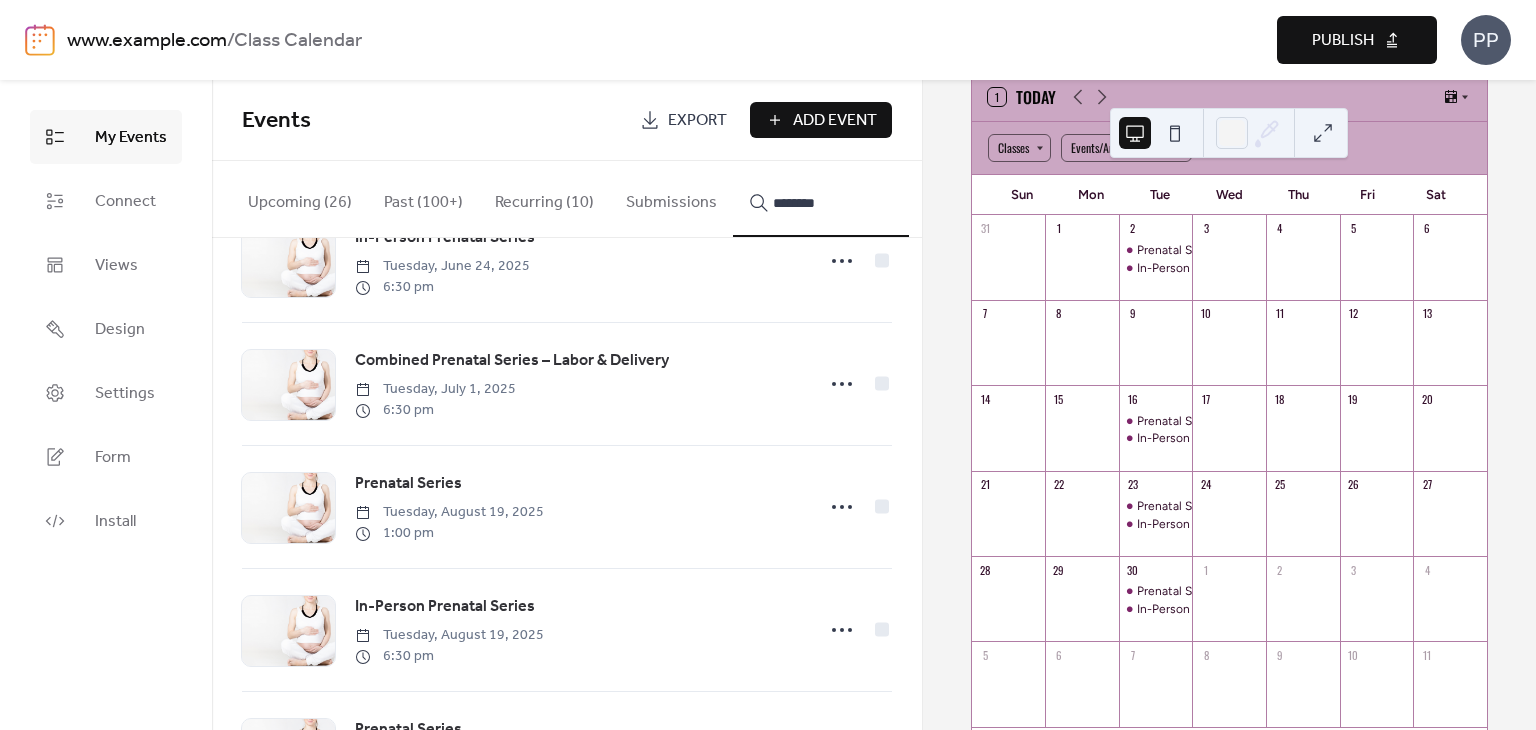 scroll, scrollTop: 6092, scrollLeft: 0, axis: vertical 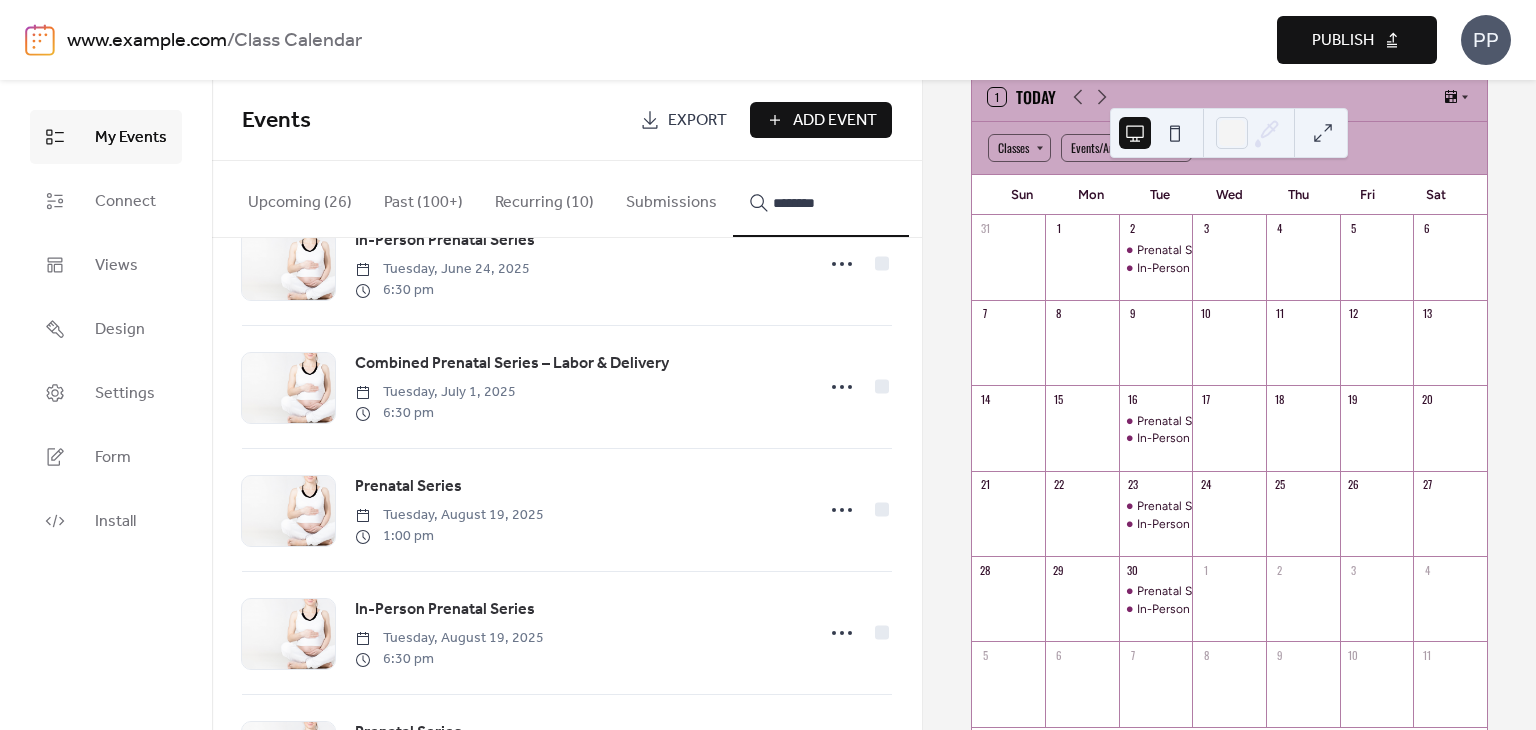 type on "********" 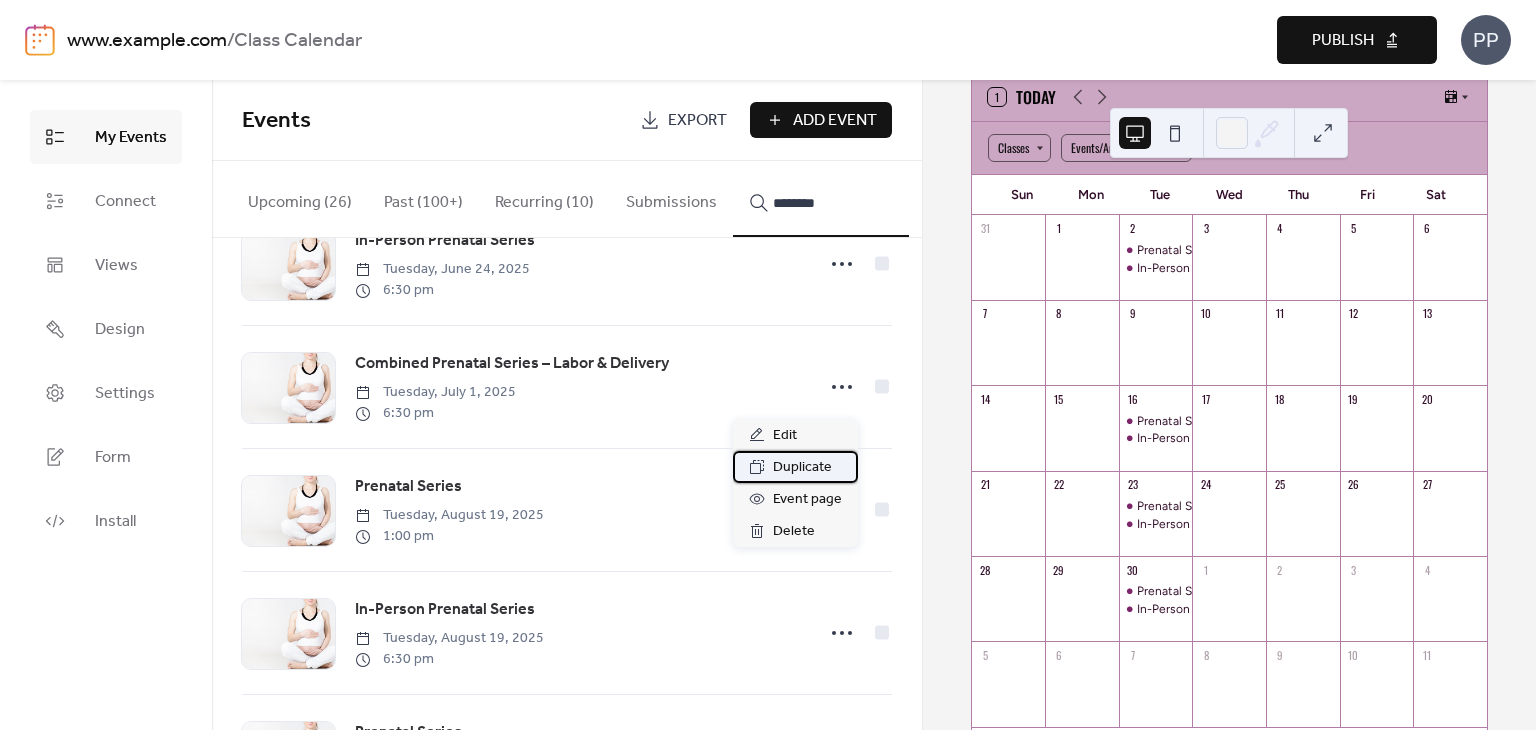 click on "Duplicate" at bounding box center [802, 468] 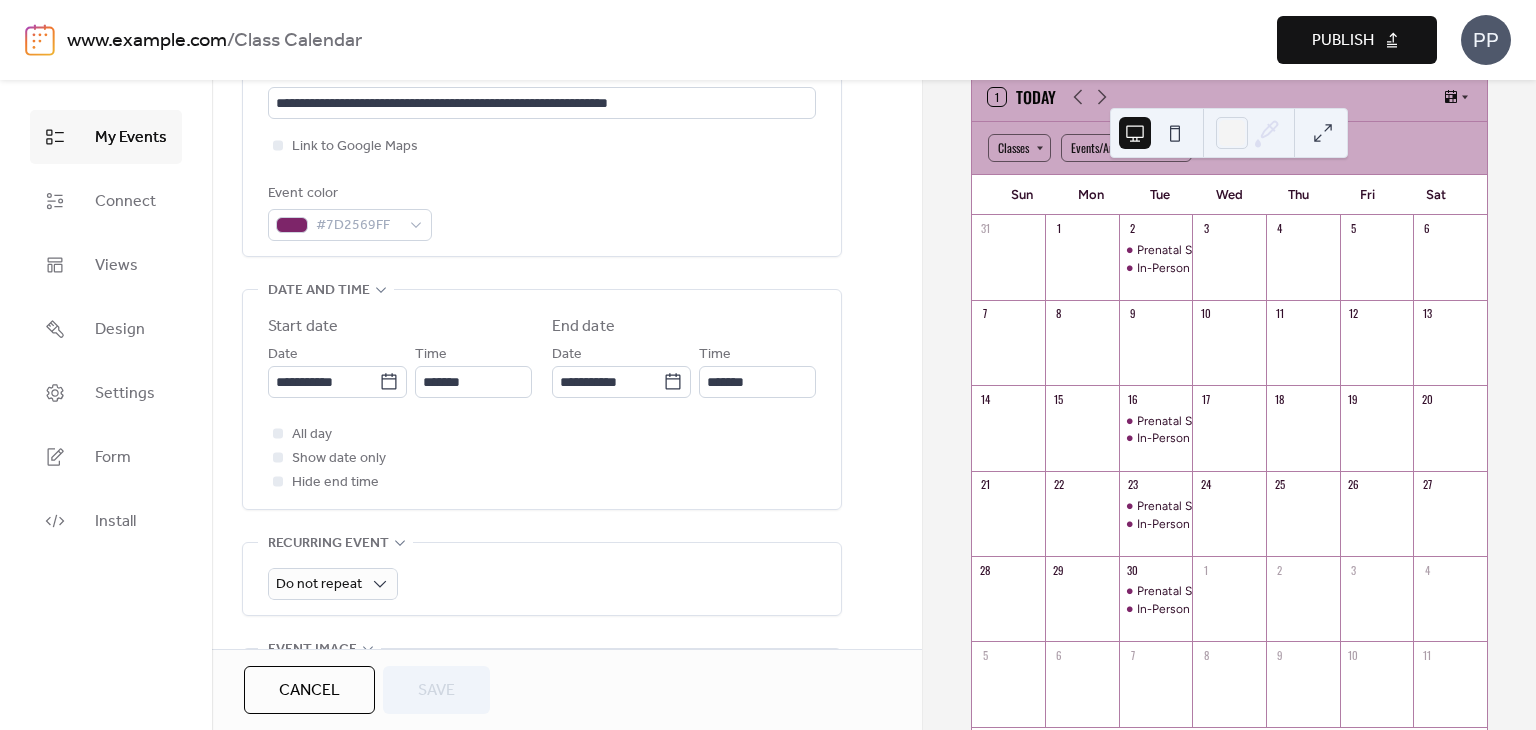 scroll, scrollTop: 492, scrollLeft: 0, axis: vertical 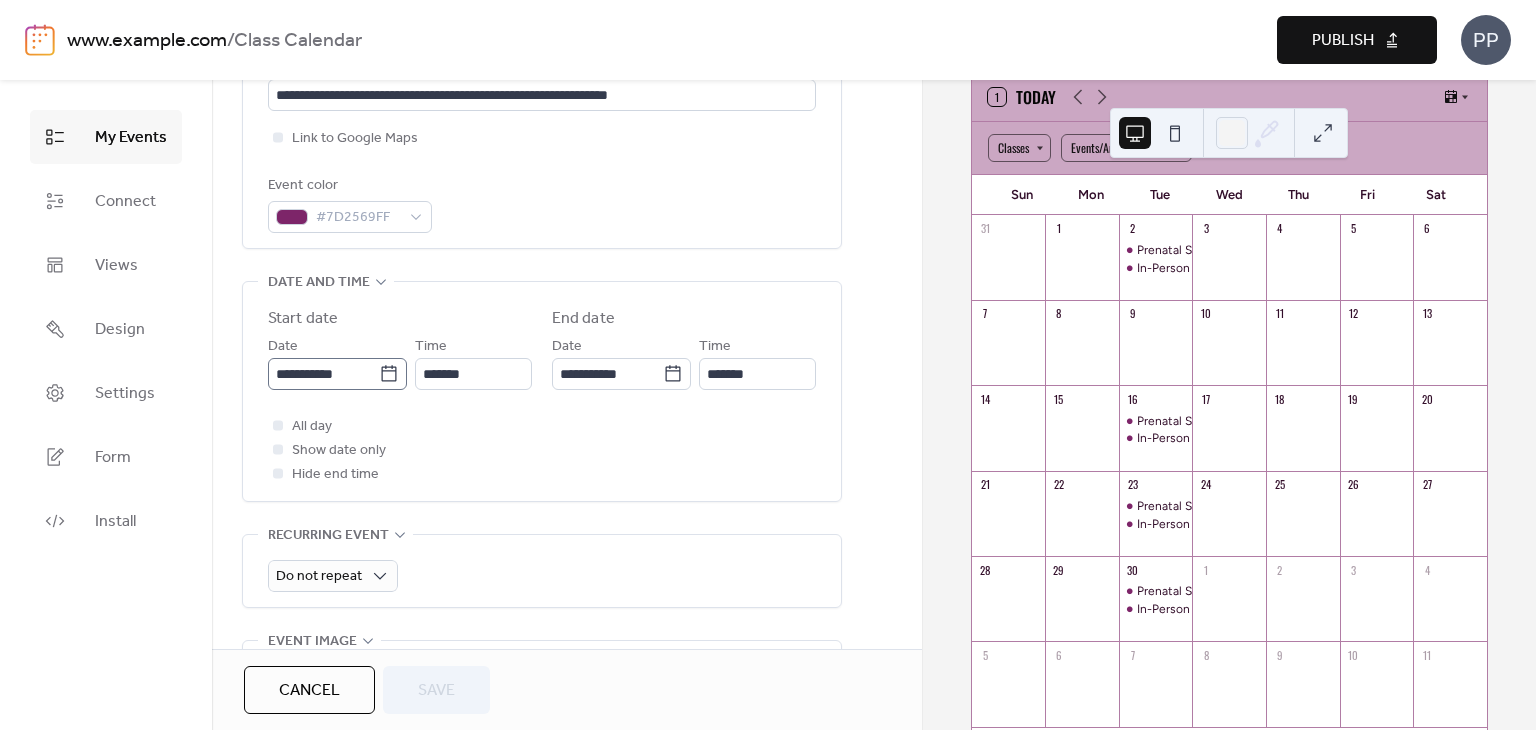 click 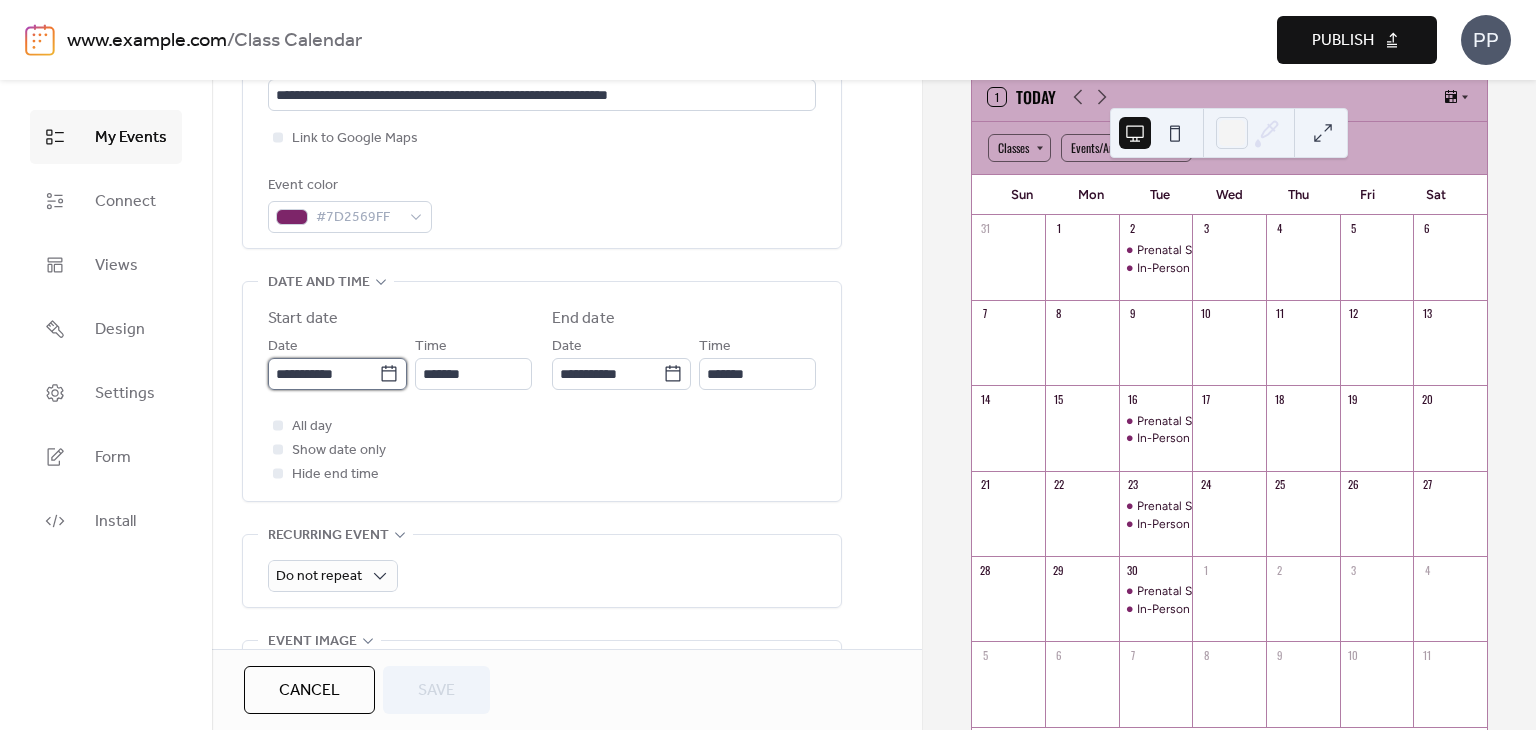 click on "**********" at bounding box center [323, 374] 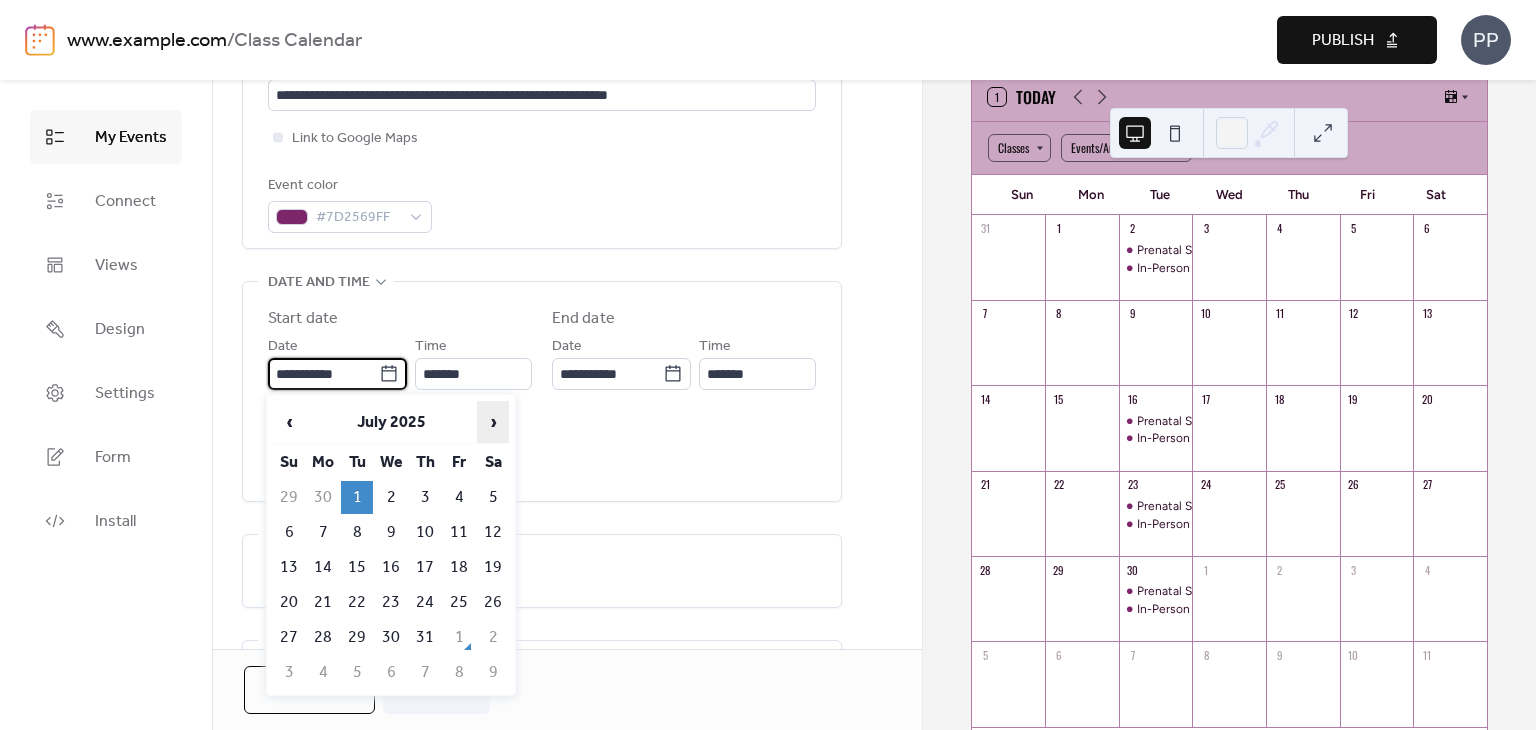 click on "›" at bounding box center (493, 422) 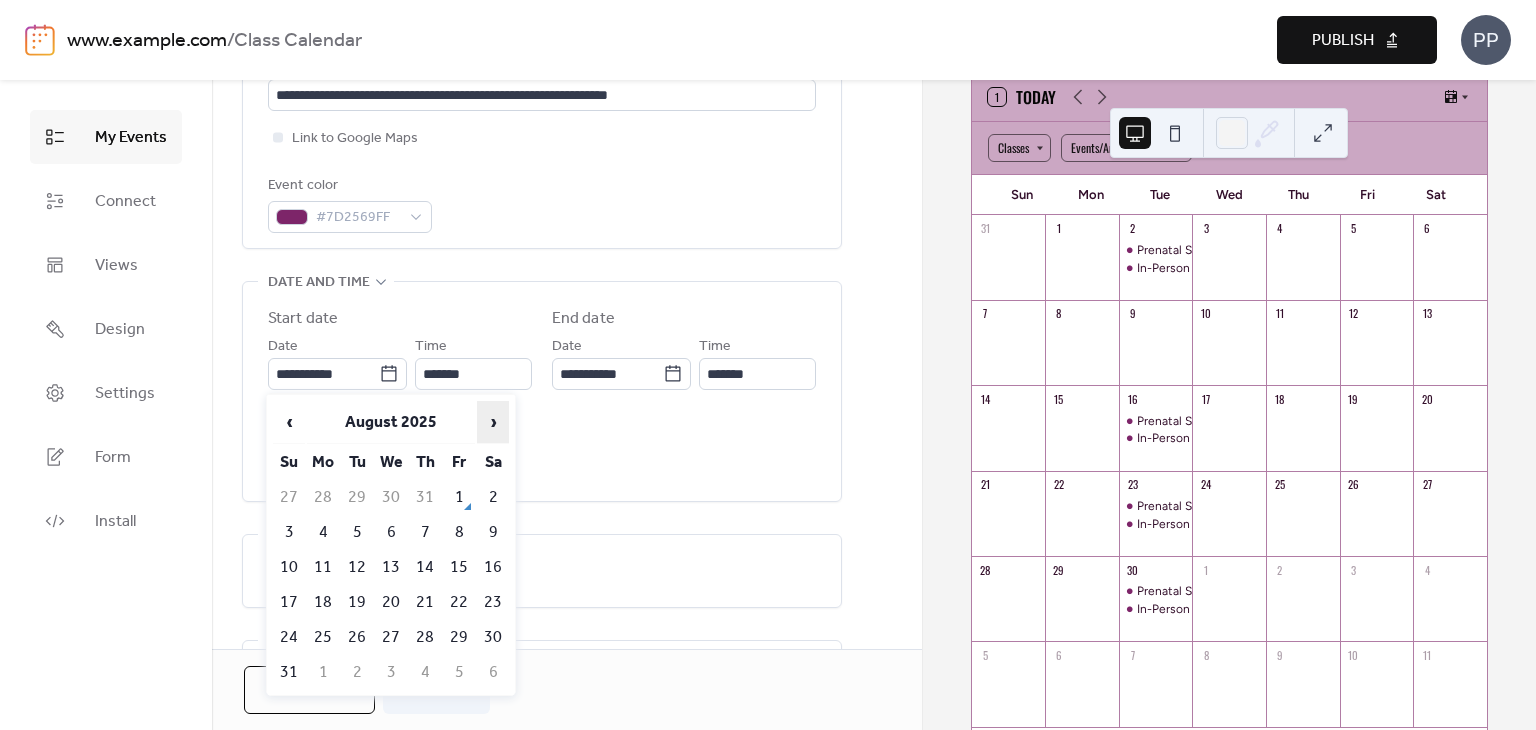 click on "›" at bounding box center [493, 422] 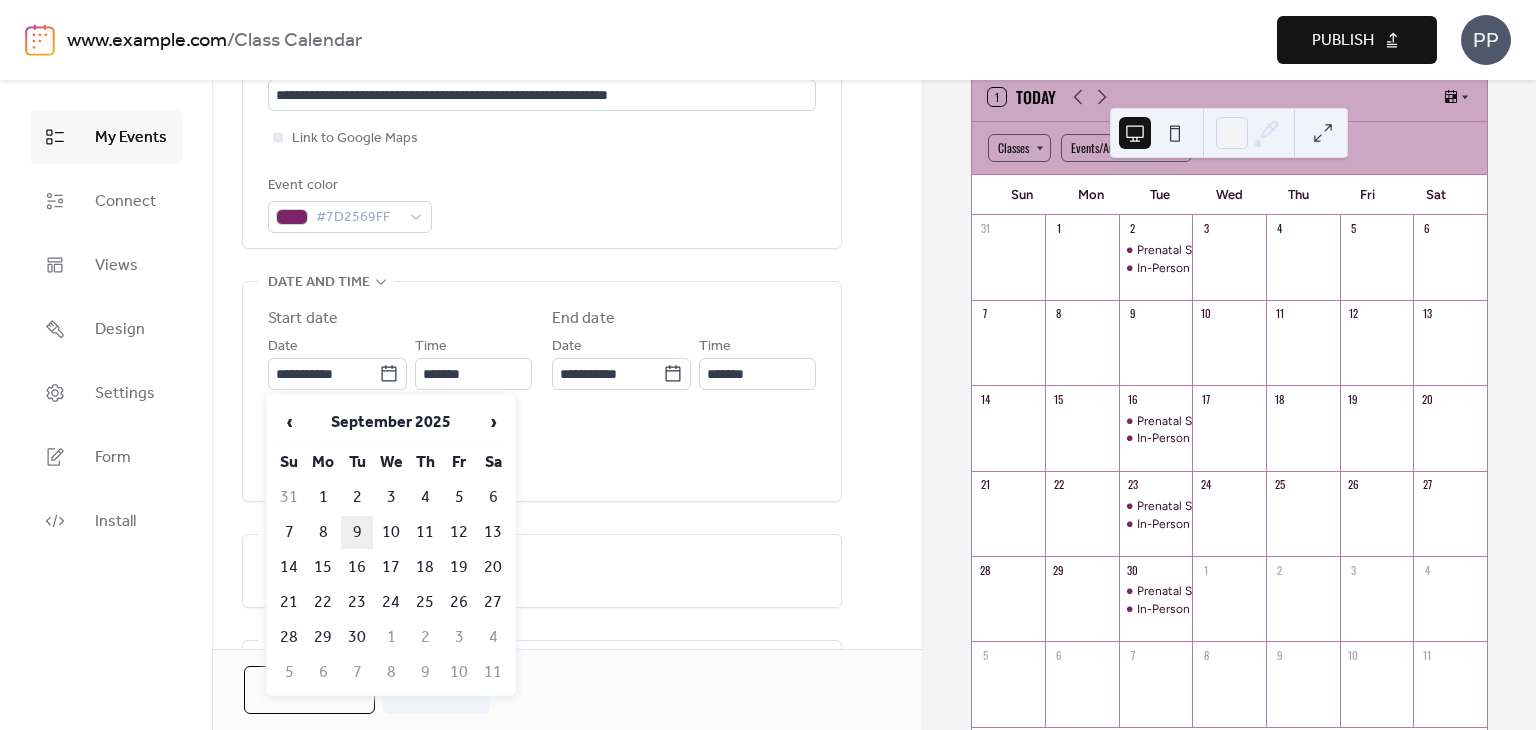 click on "9" at bounding box center (357, 532) 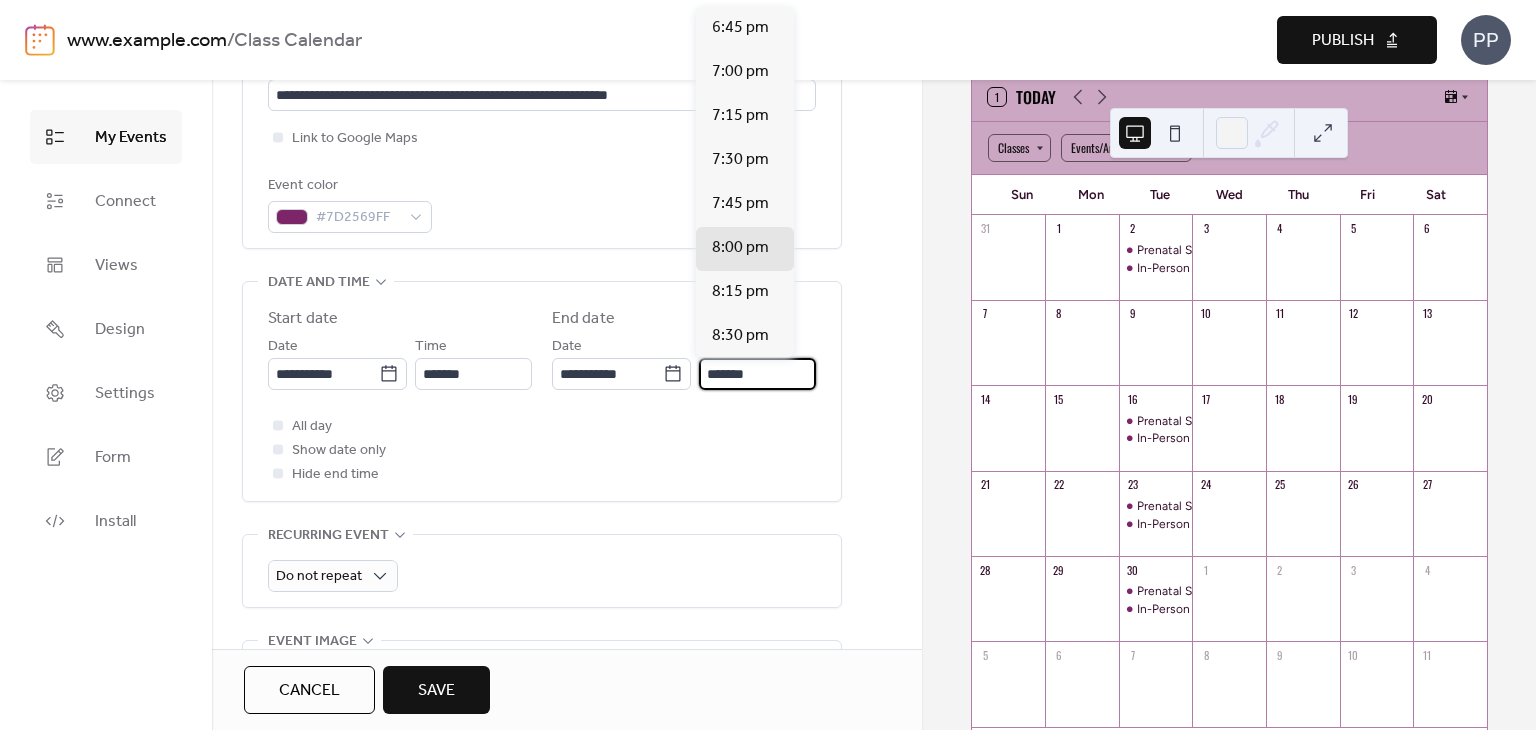 click on "*******" at bounding box center [757, 374] 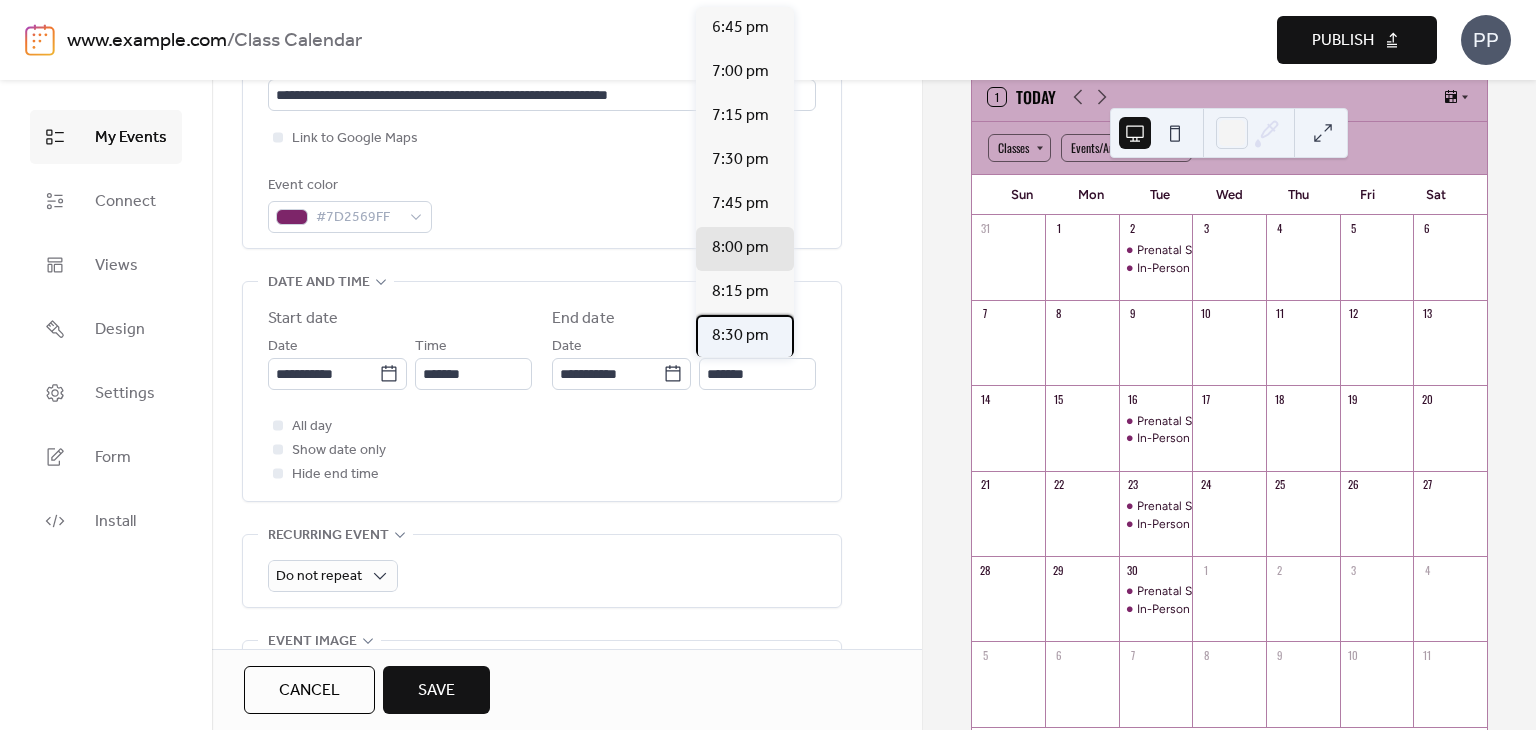 click on "8:30 pm" at bounding box center (740, 336) 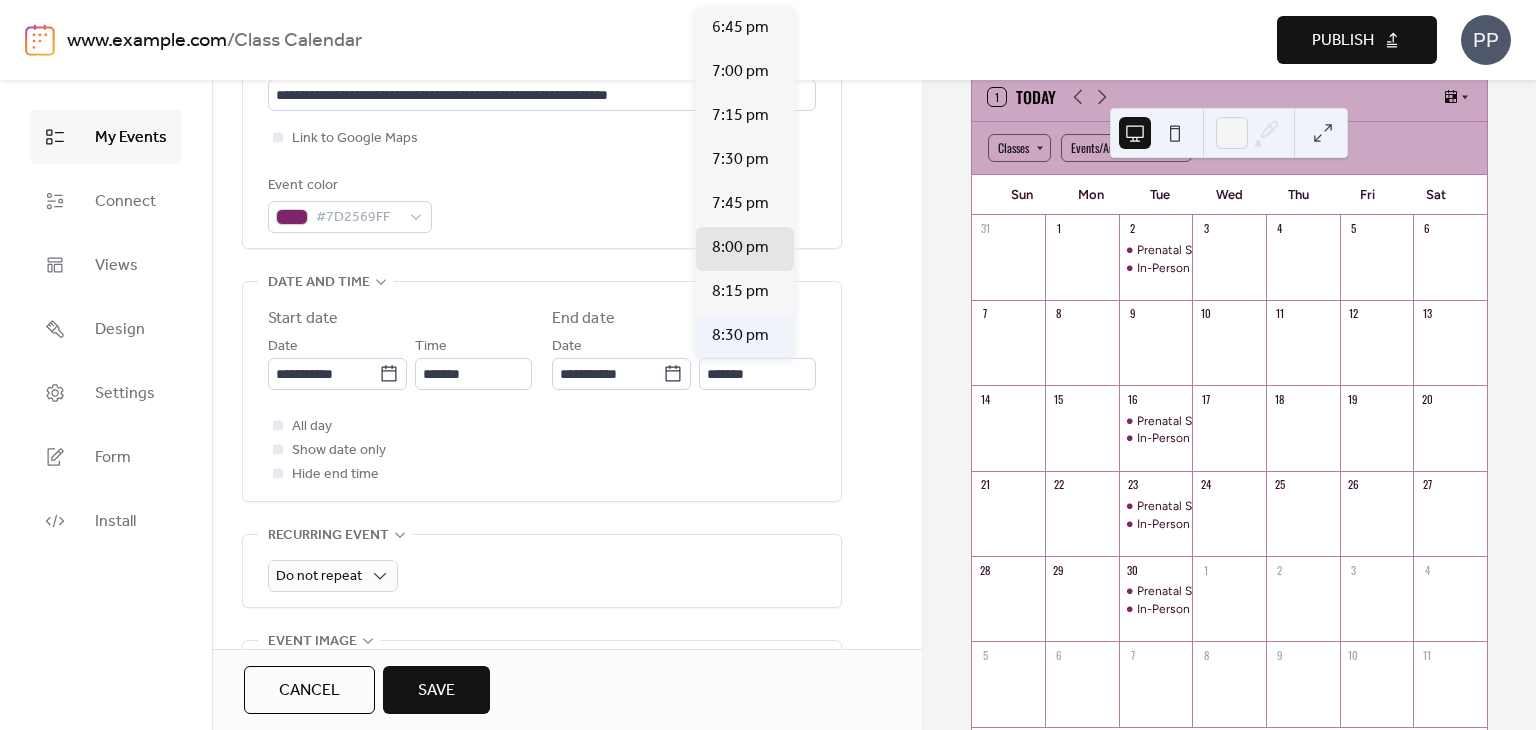 type on "*******" 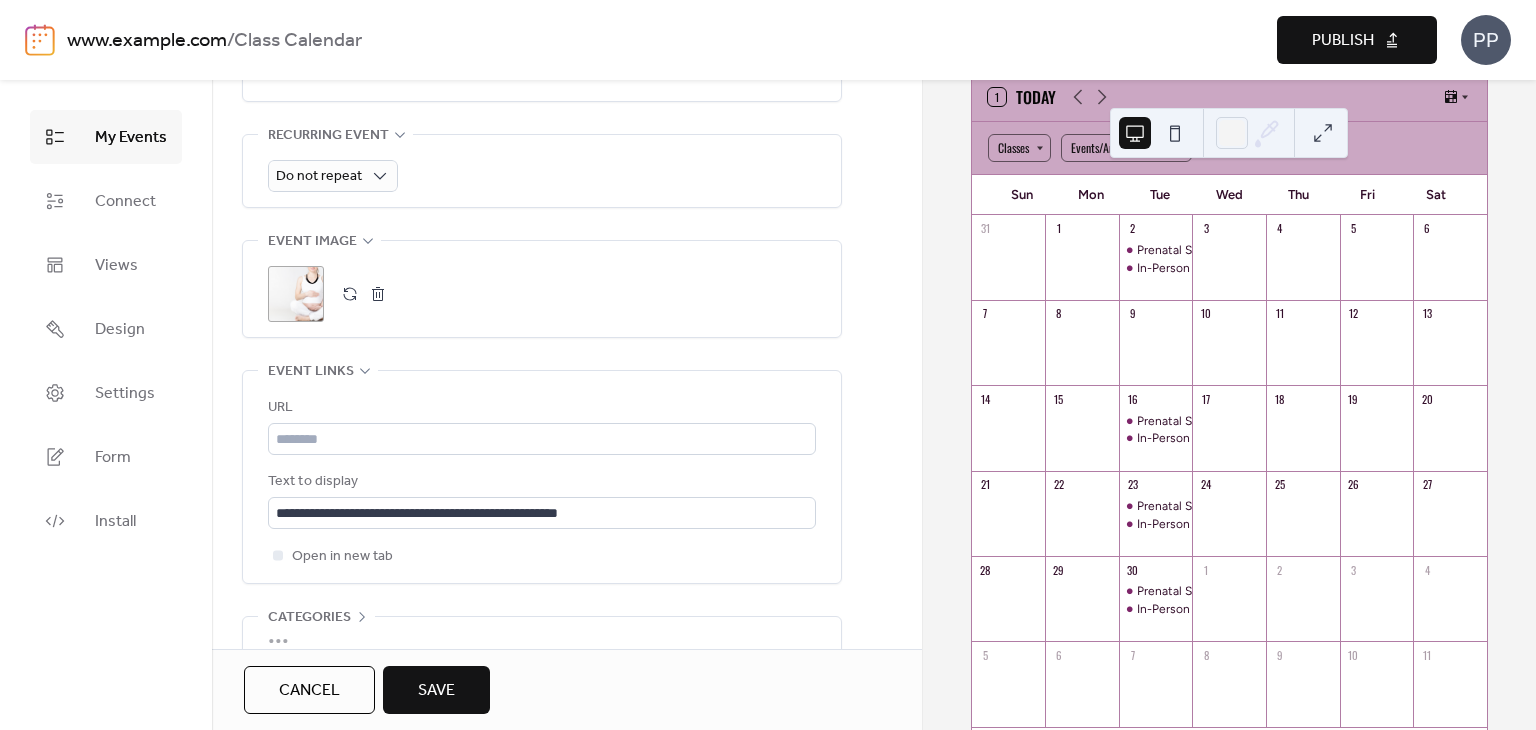 scroll, scrollTop: 907, scrollLeft: 0, axis: vertical 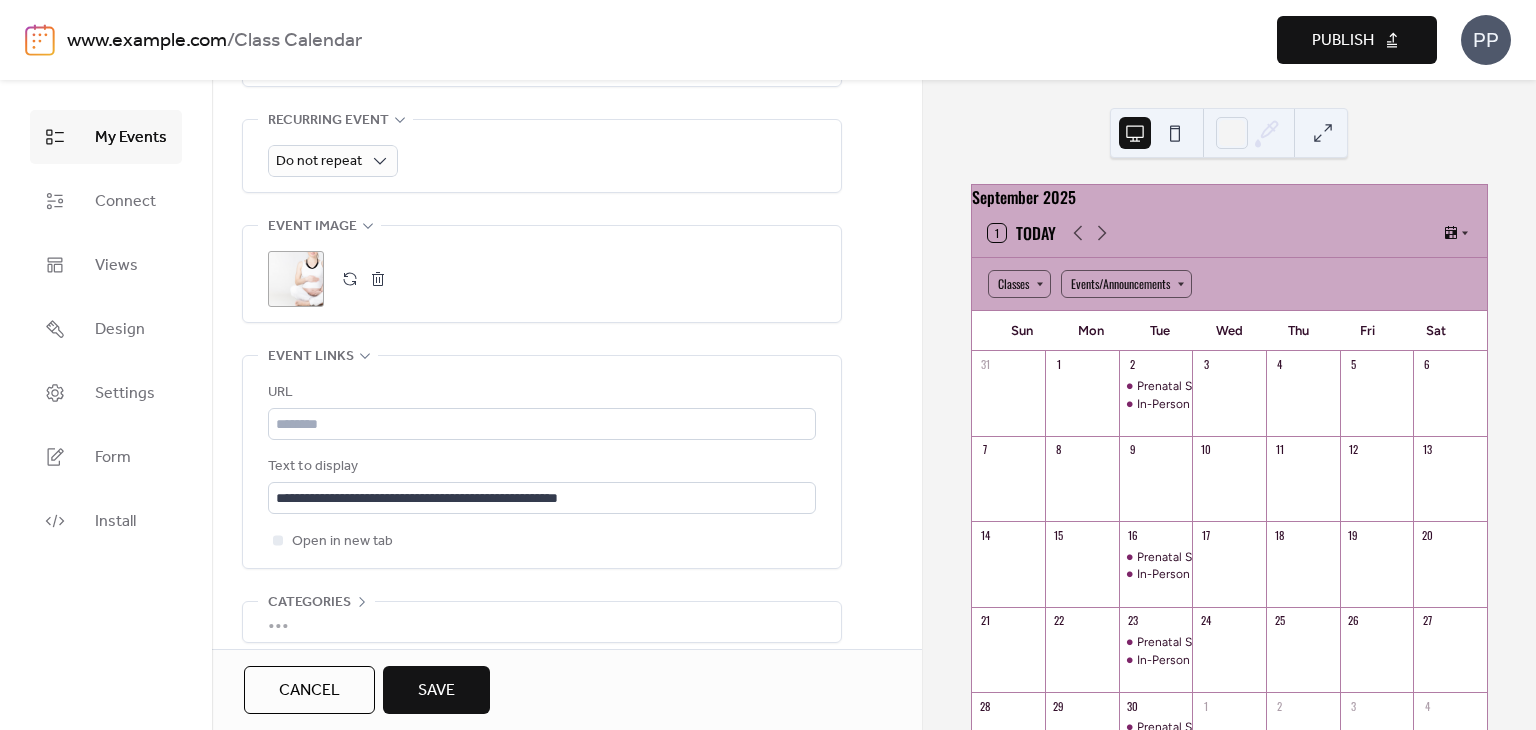 click 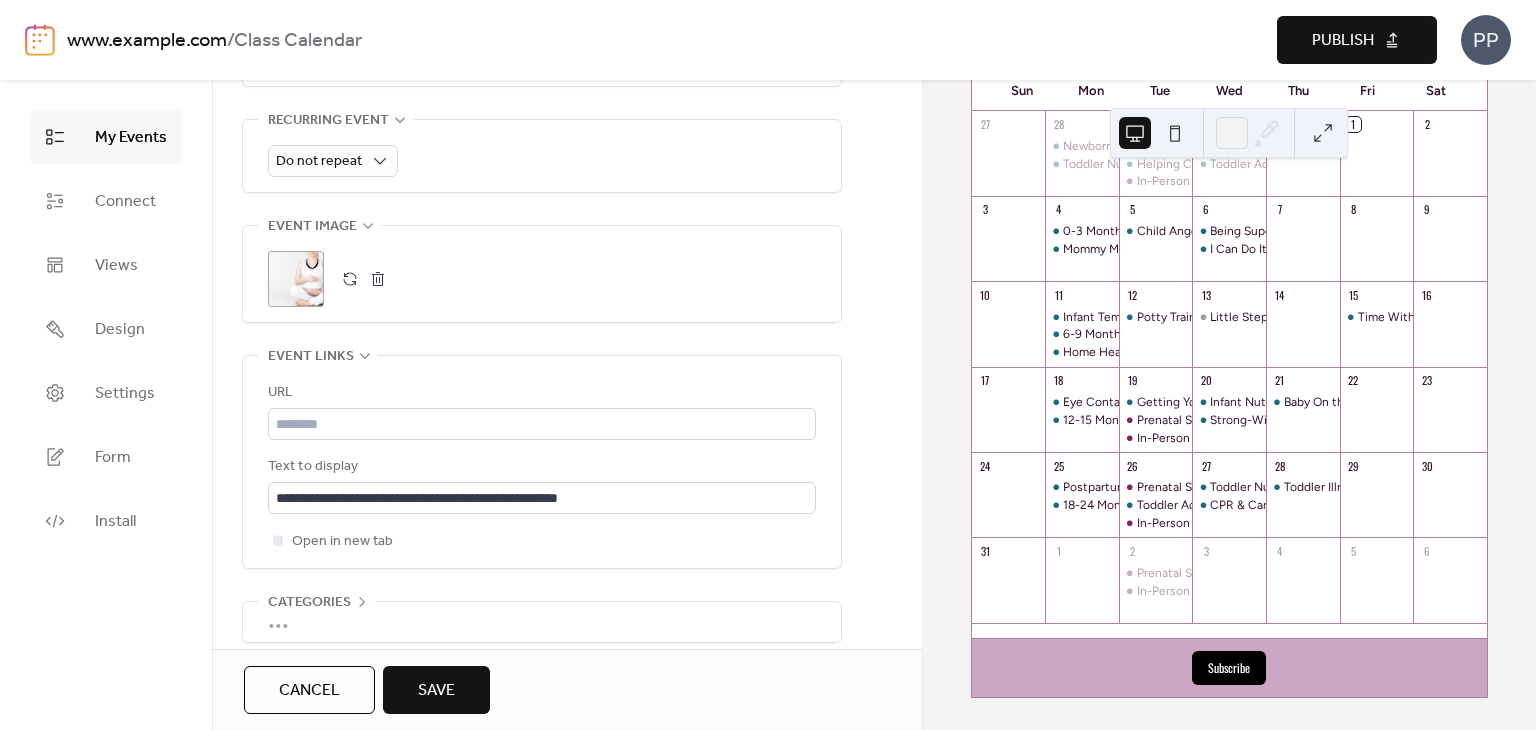 scroll, scrollTop: 252, scrollLeft: 0, axis: vertical 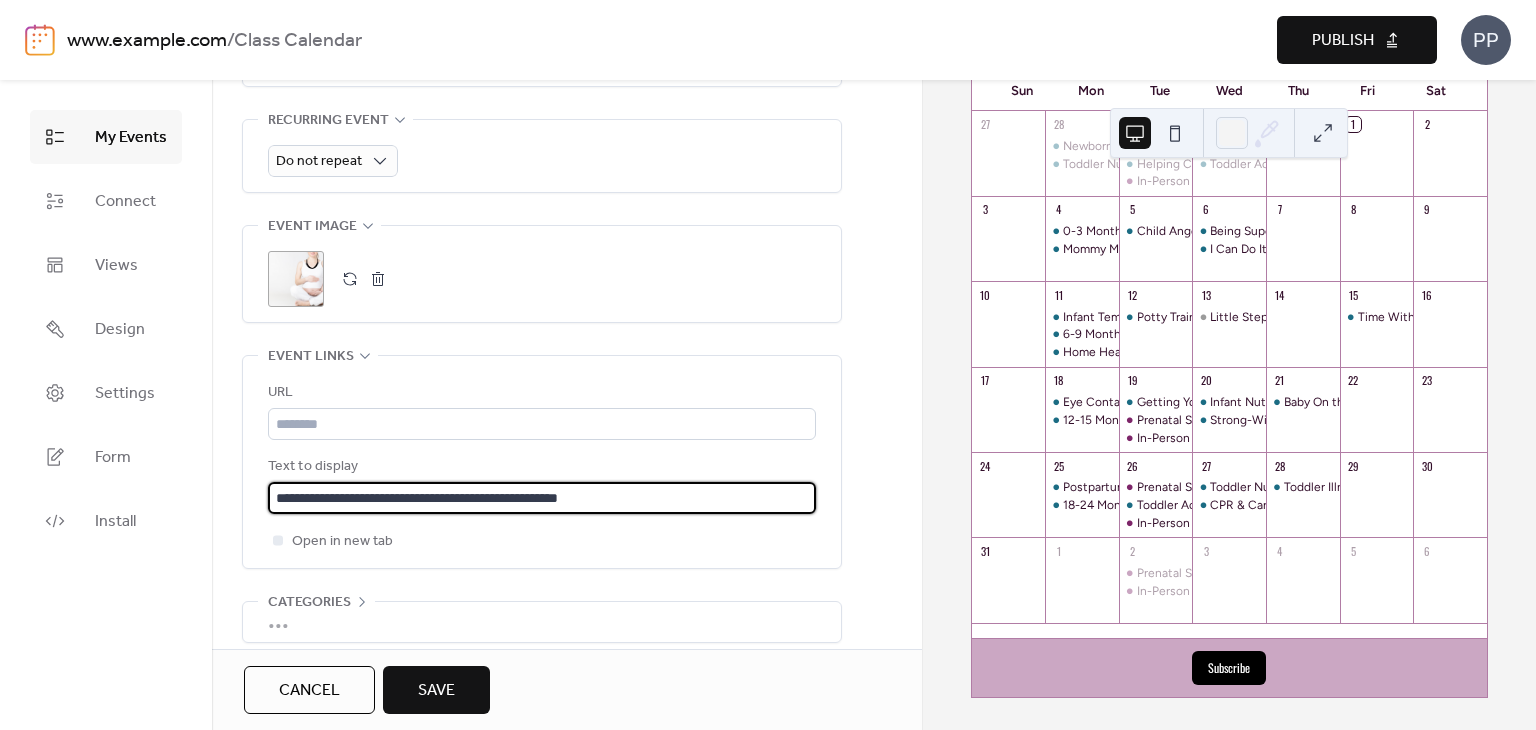 click on "**********" at bounding box center (542, 498) 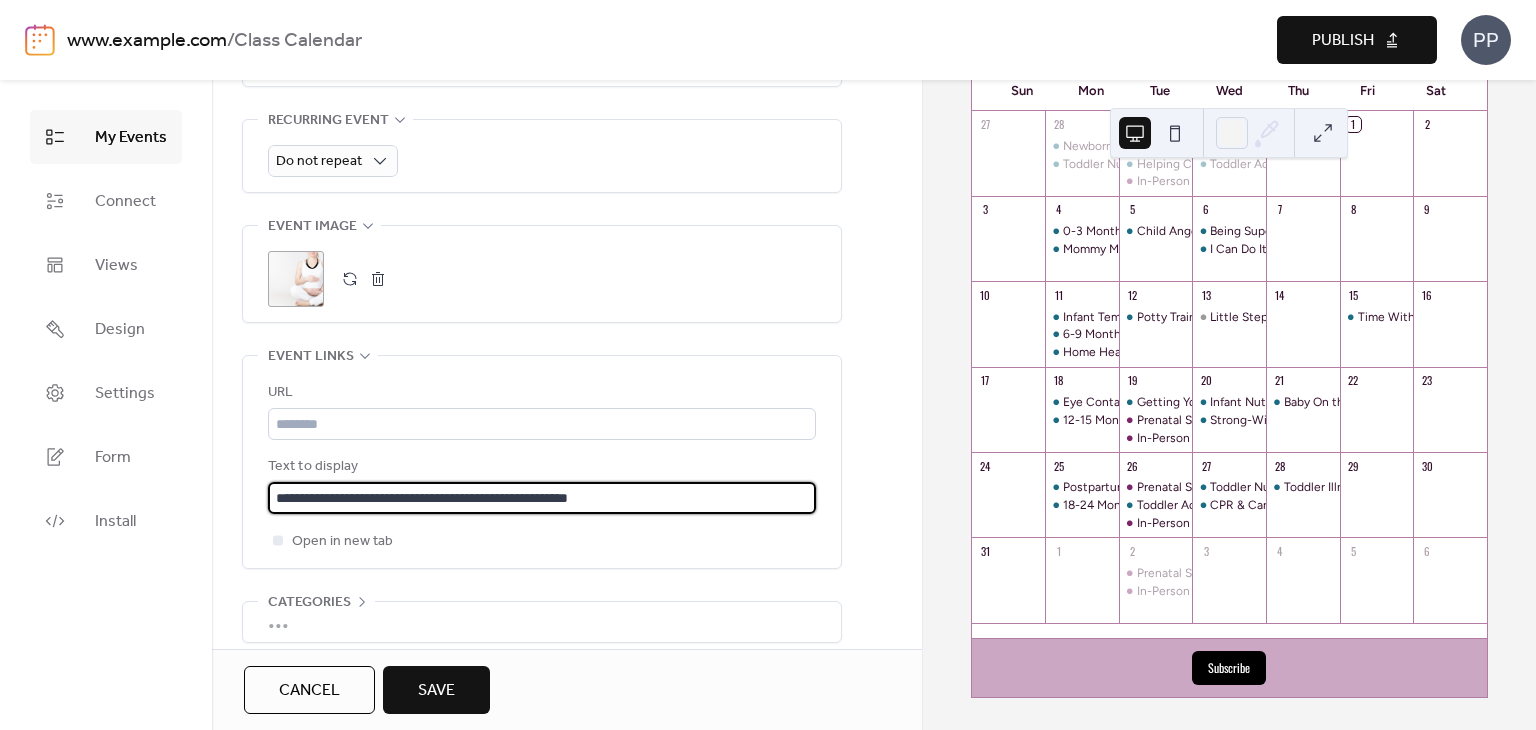 type on "**********" 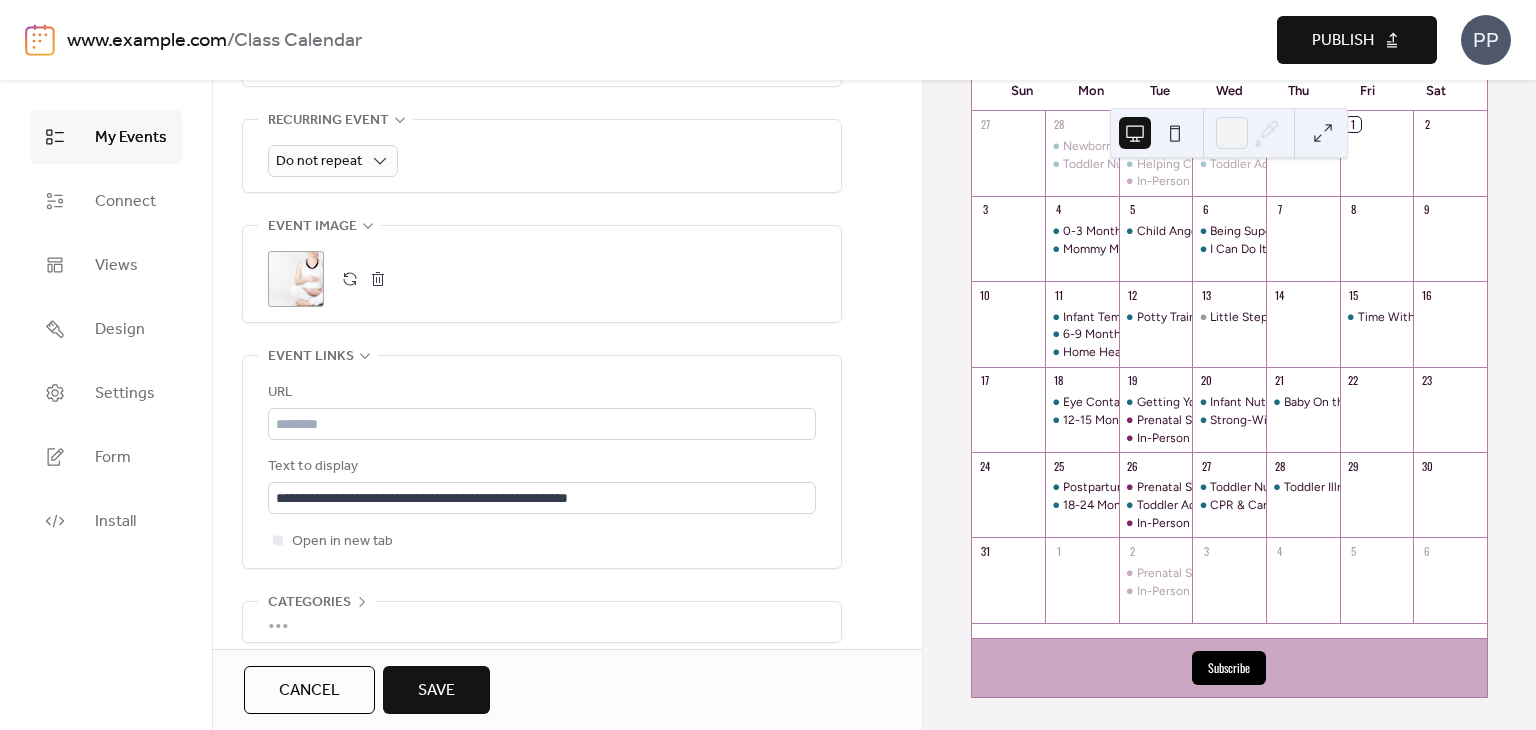 click on "Save" at bounding box center (436, 691) 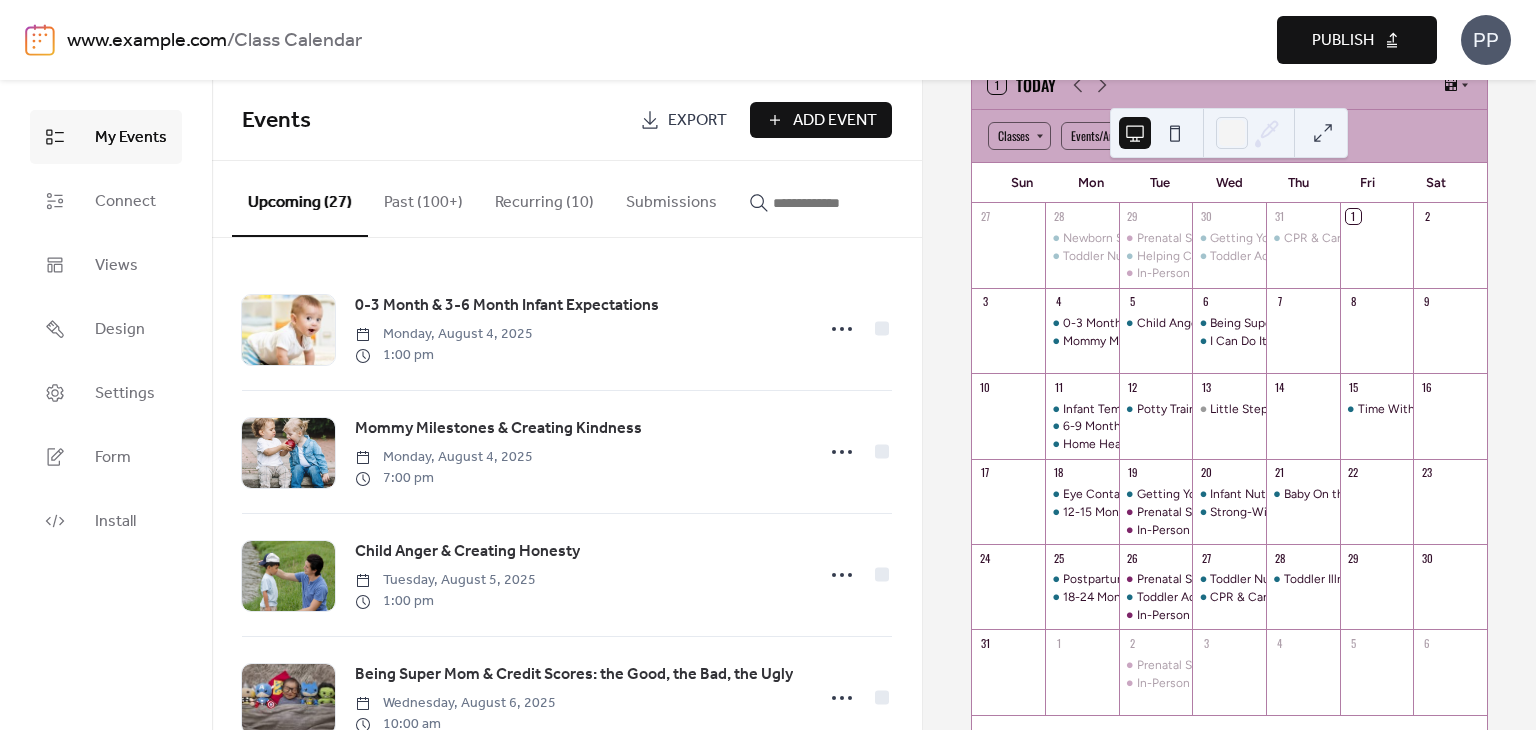 scroll, scrollTop: 144, scrollLeft: 0, axis: vertical 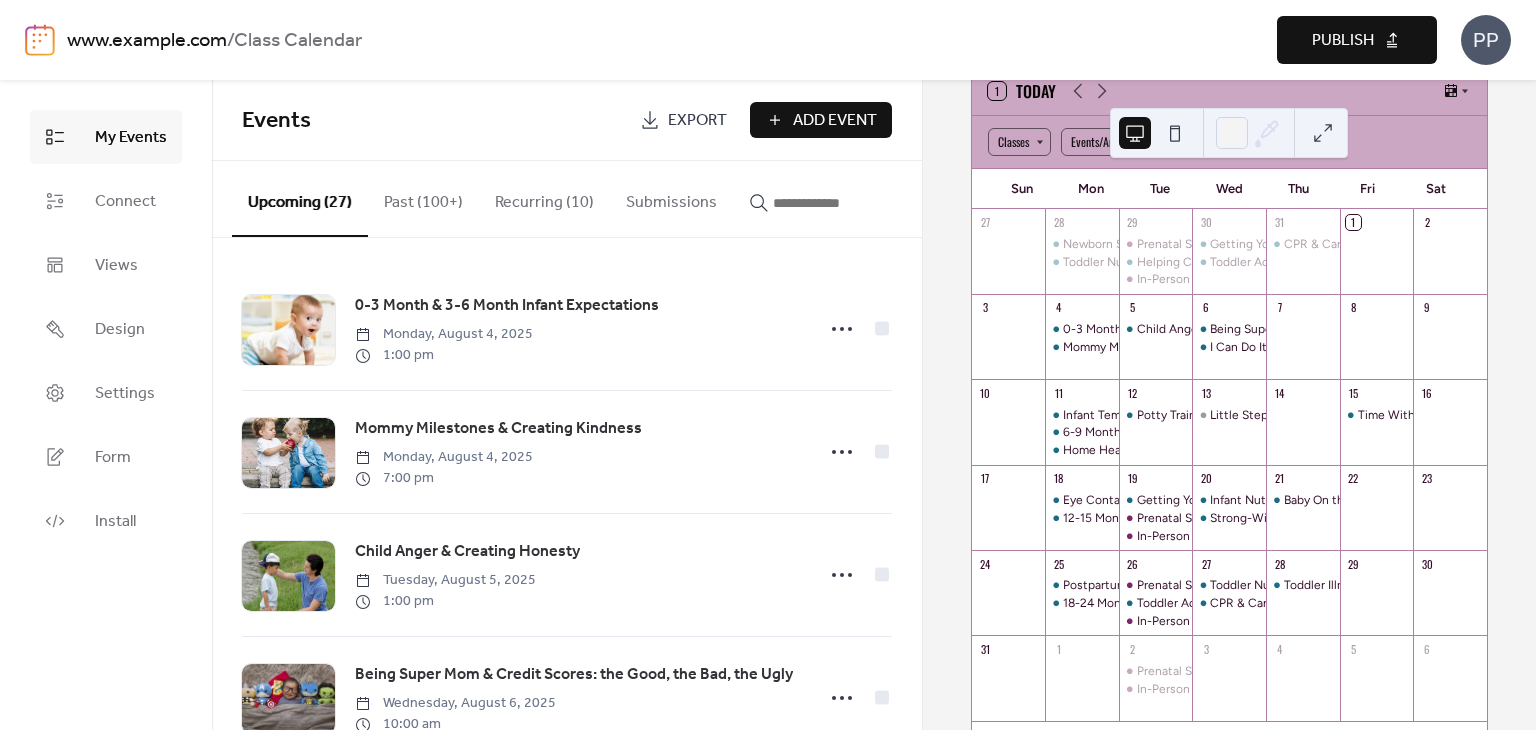 click on "1 Today" at bounding box center (1229, 91) 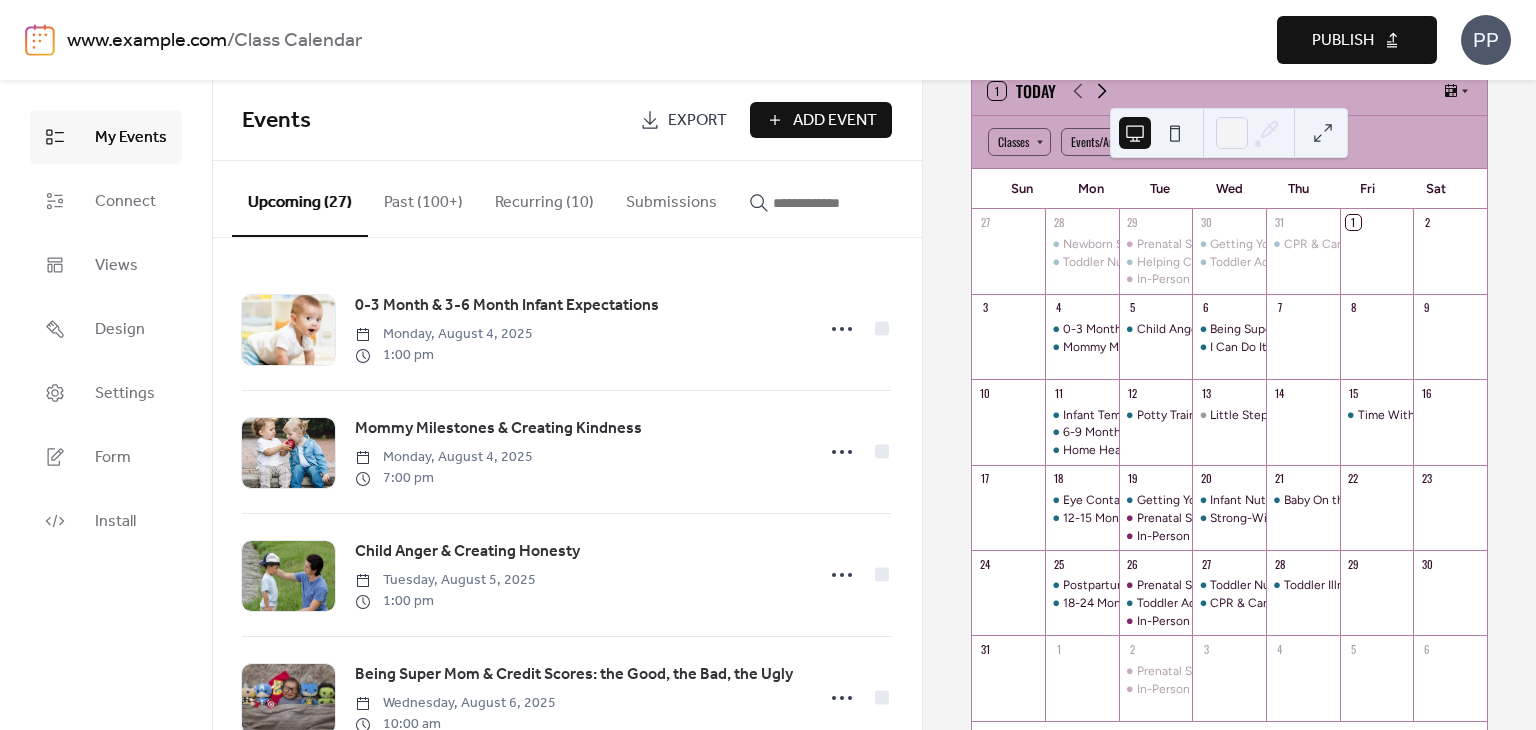 click 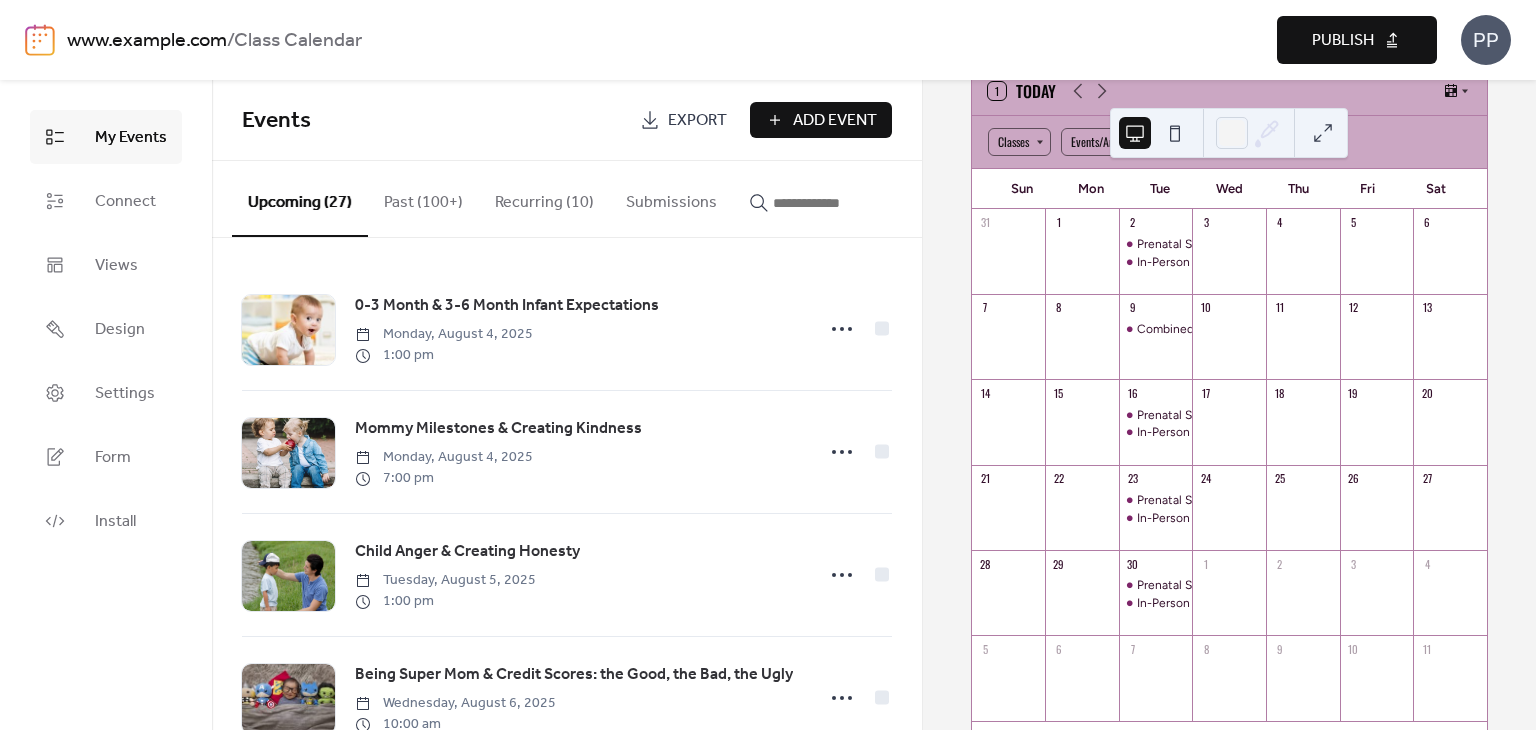 click on "Publish" at bounding box center (1343, 41) 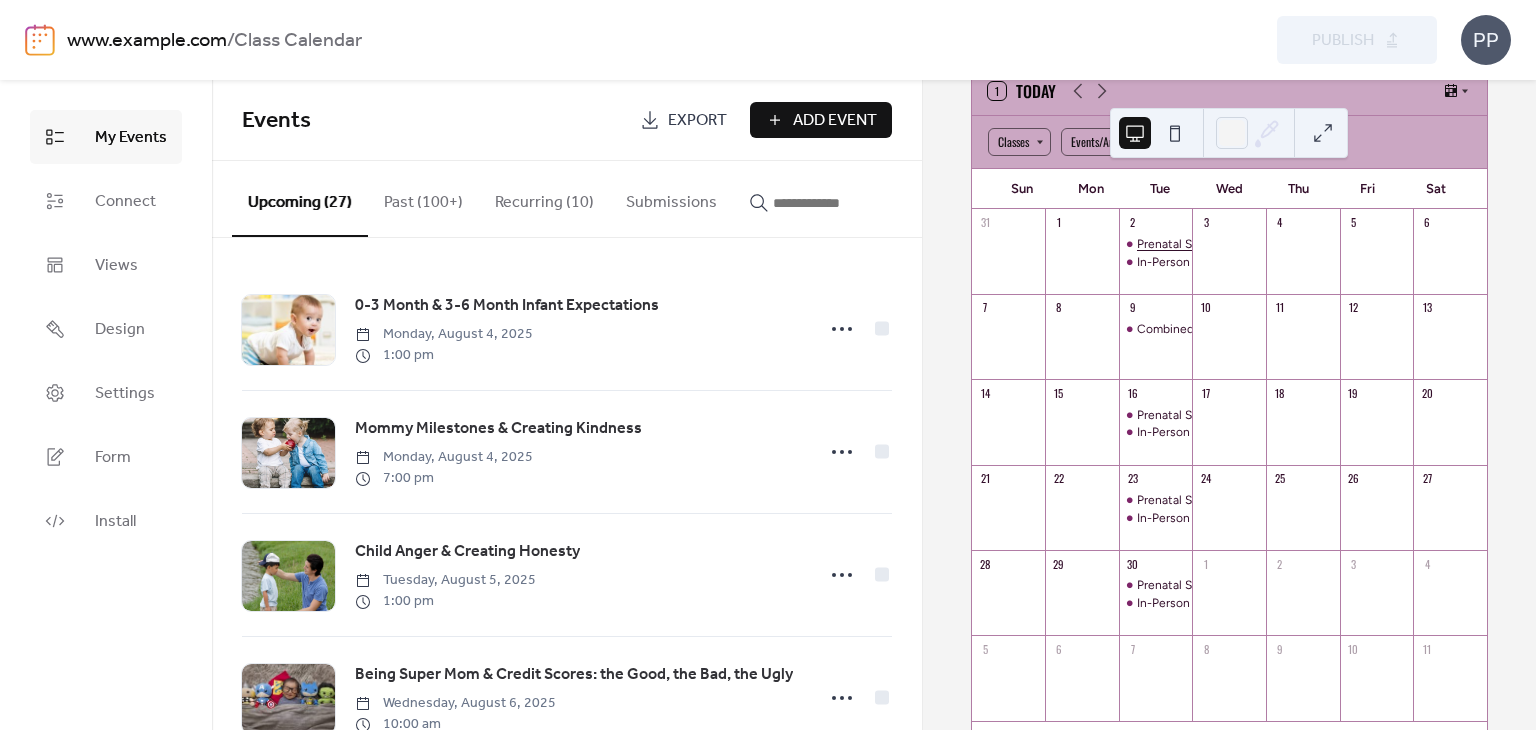 click on "Prenatal Series" at bounding box center [1178, 244] 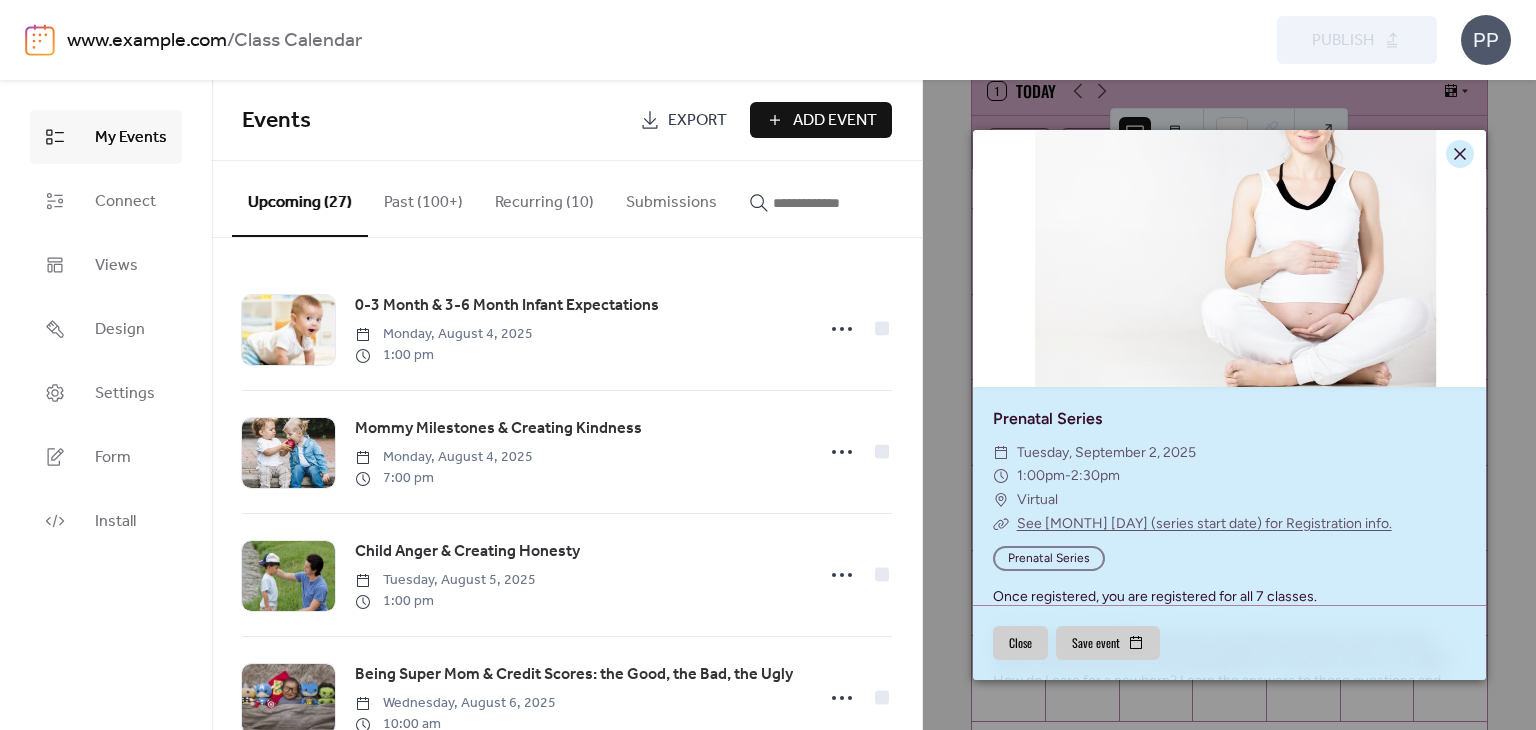 click 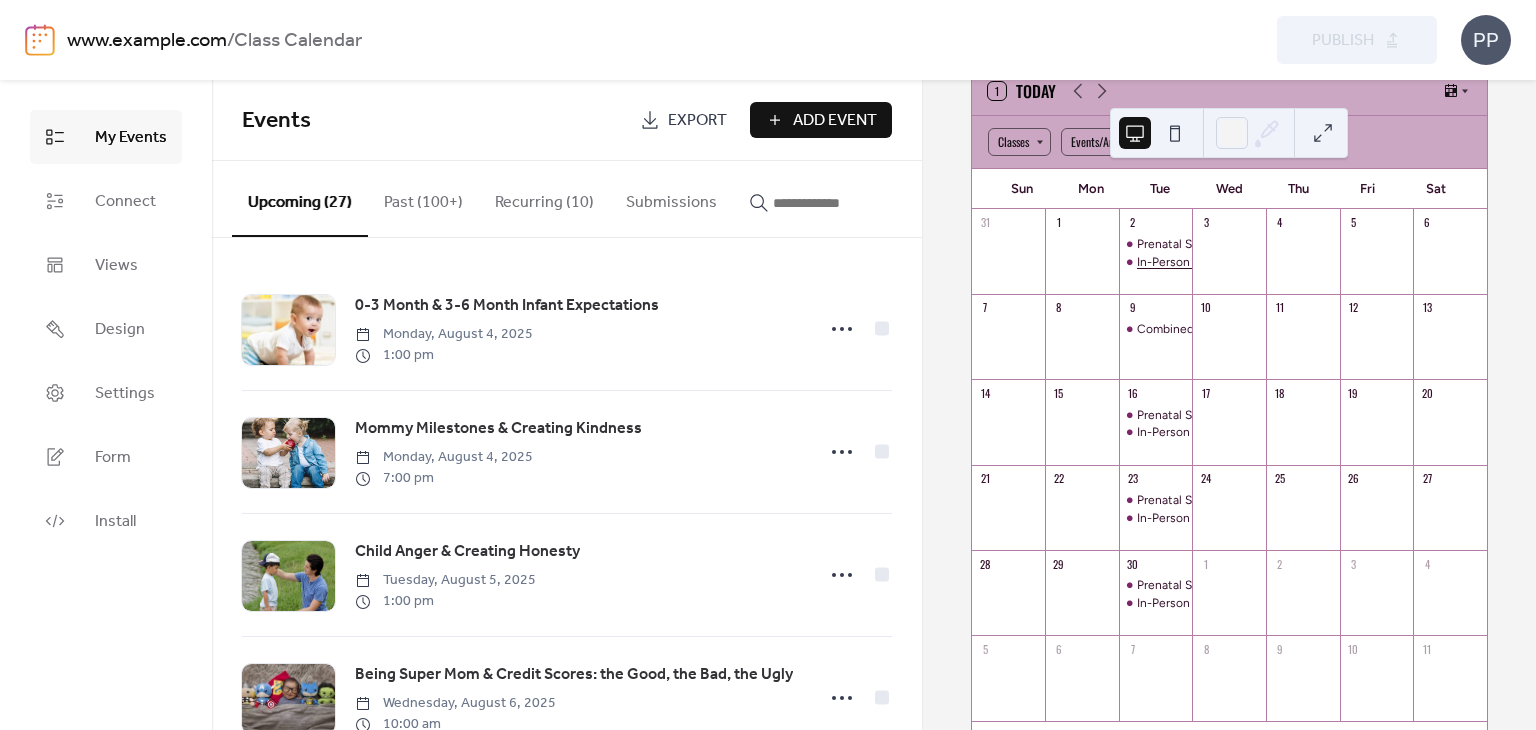 click on "In-Person Prenatal Series" at bounding box center (1206, 262) 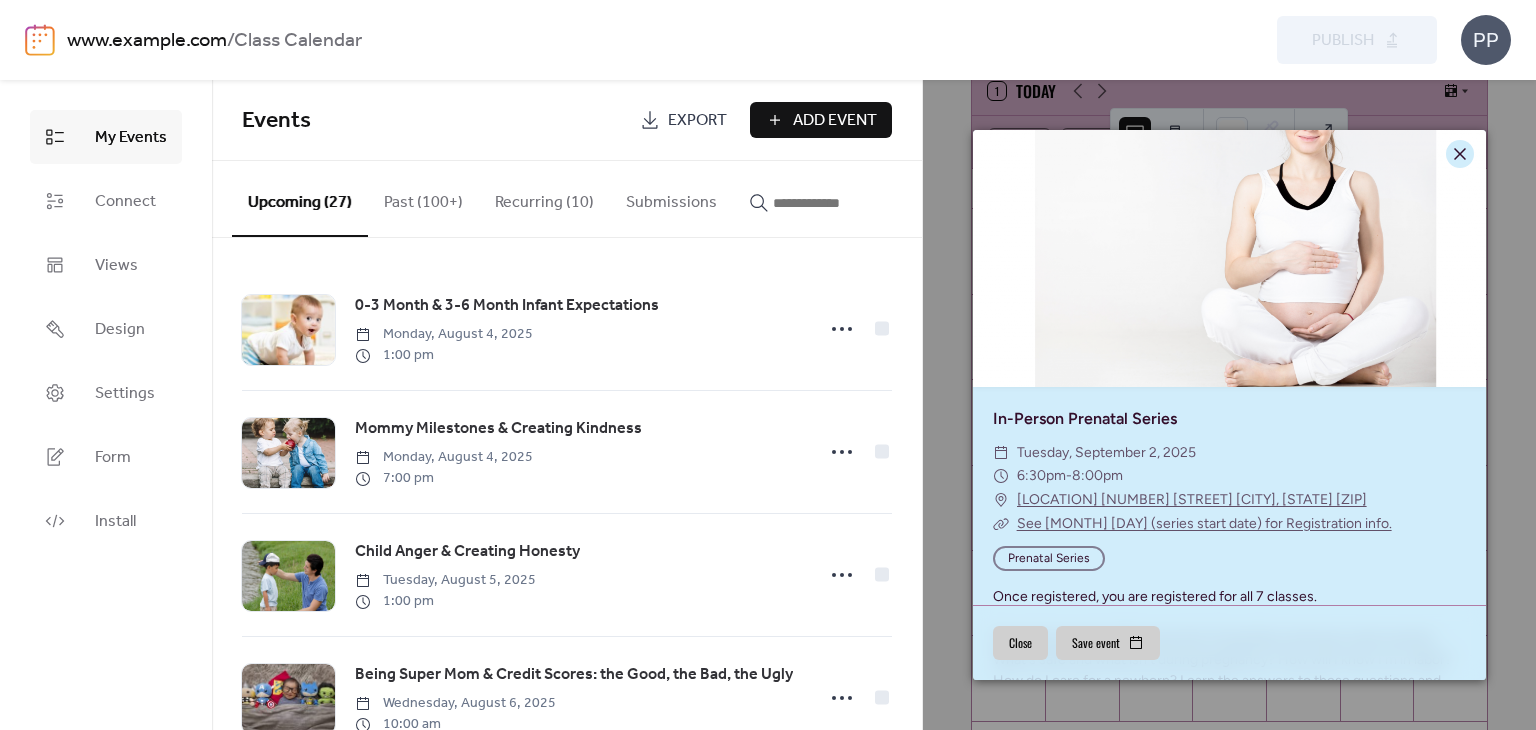 click 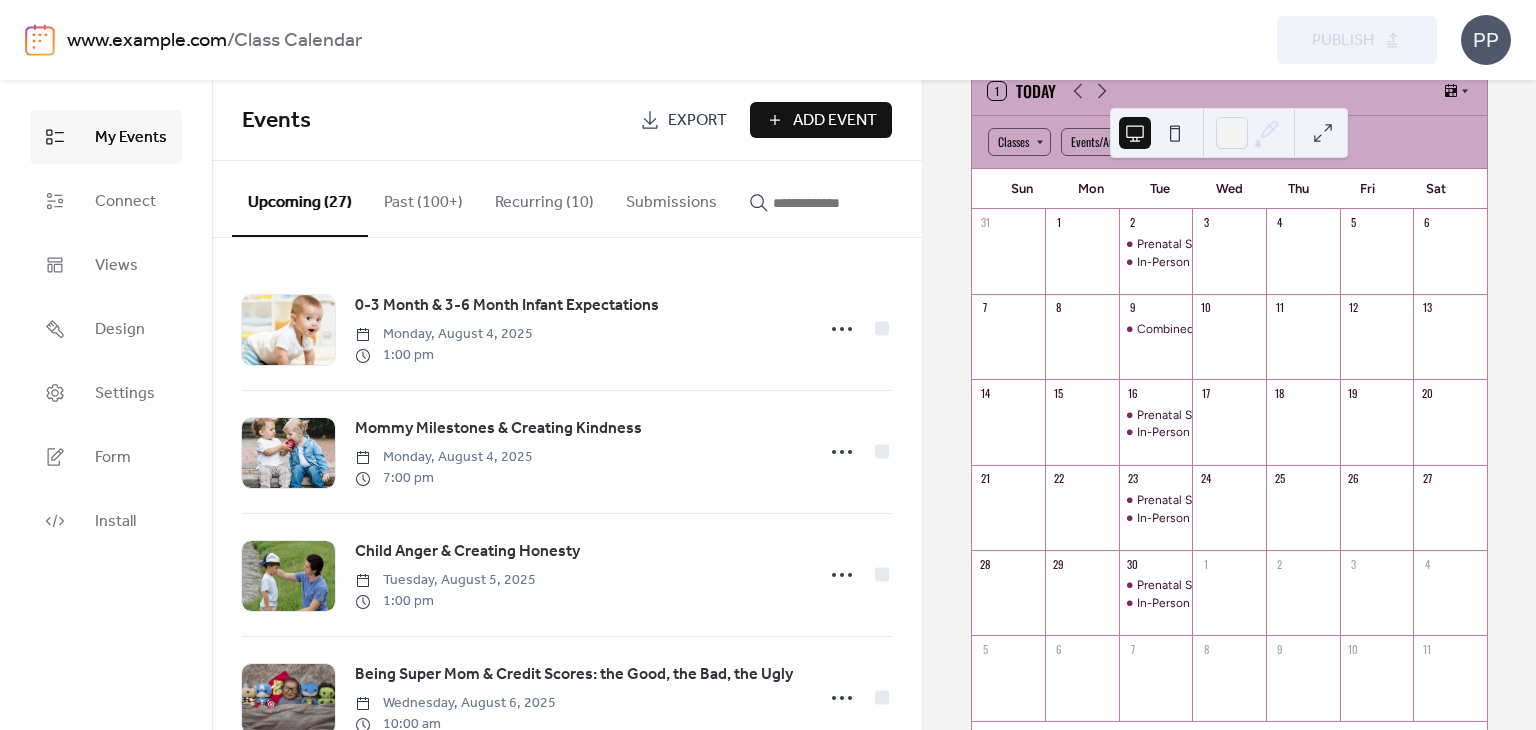 click at bounding box center [833, 203] 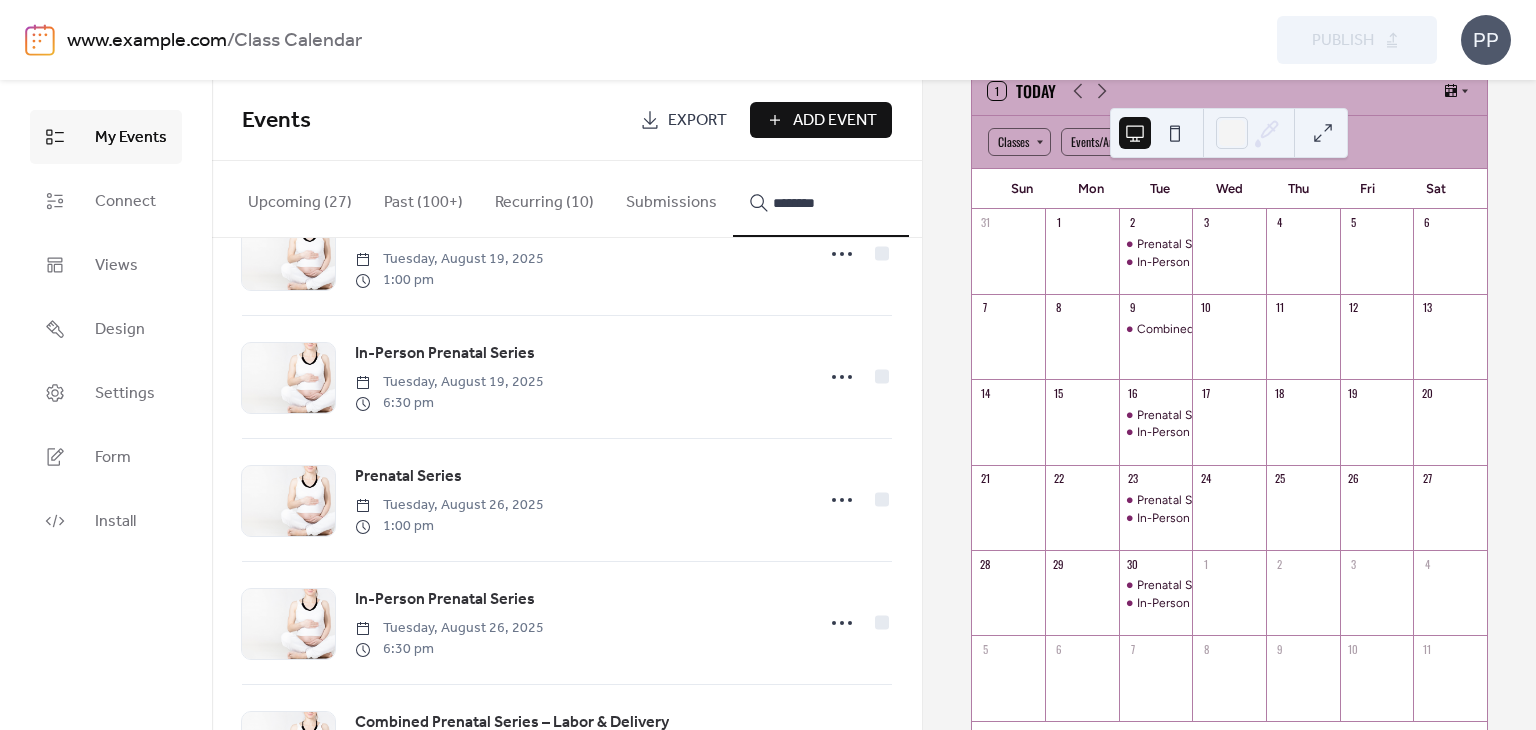 scroll, scrollTop: 6283, scrollLeft: 0, axis: vertical 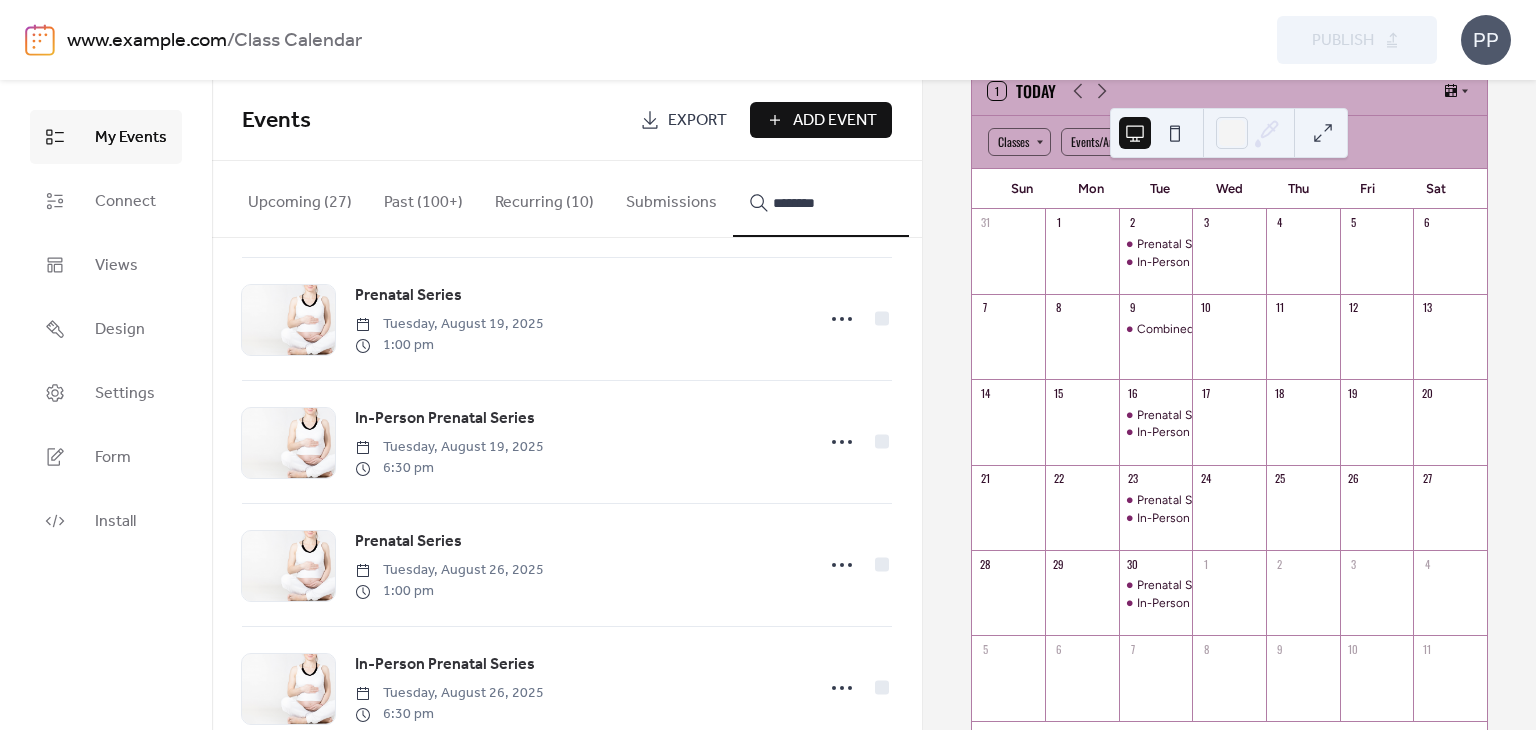 type on "********" 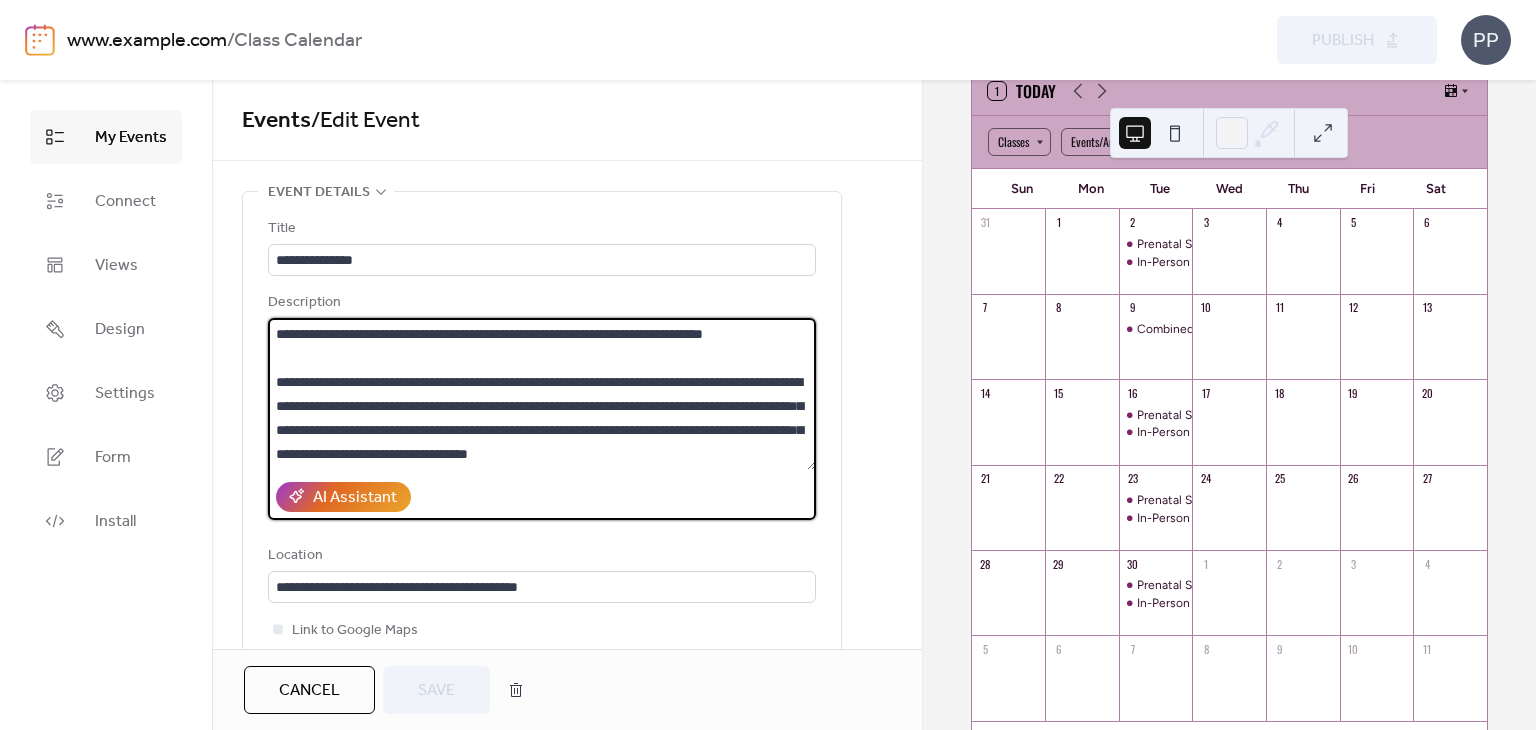 click at bounding box center (542, 394) 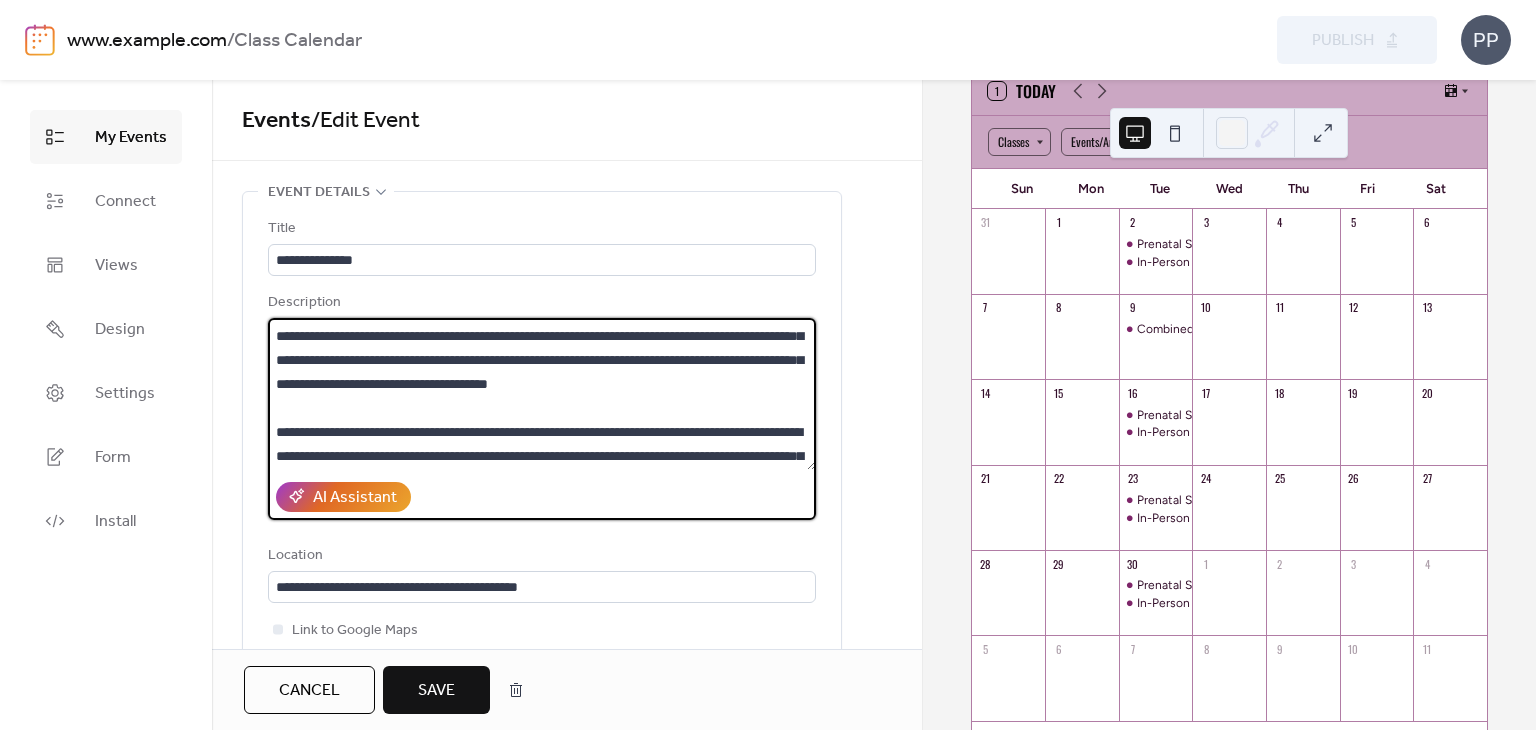 scroll, scrollTop: 68, scrollLeft: 0, axis: vertical 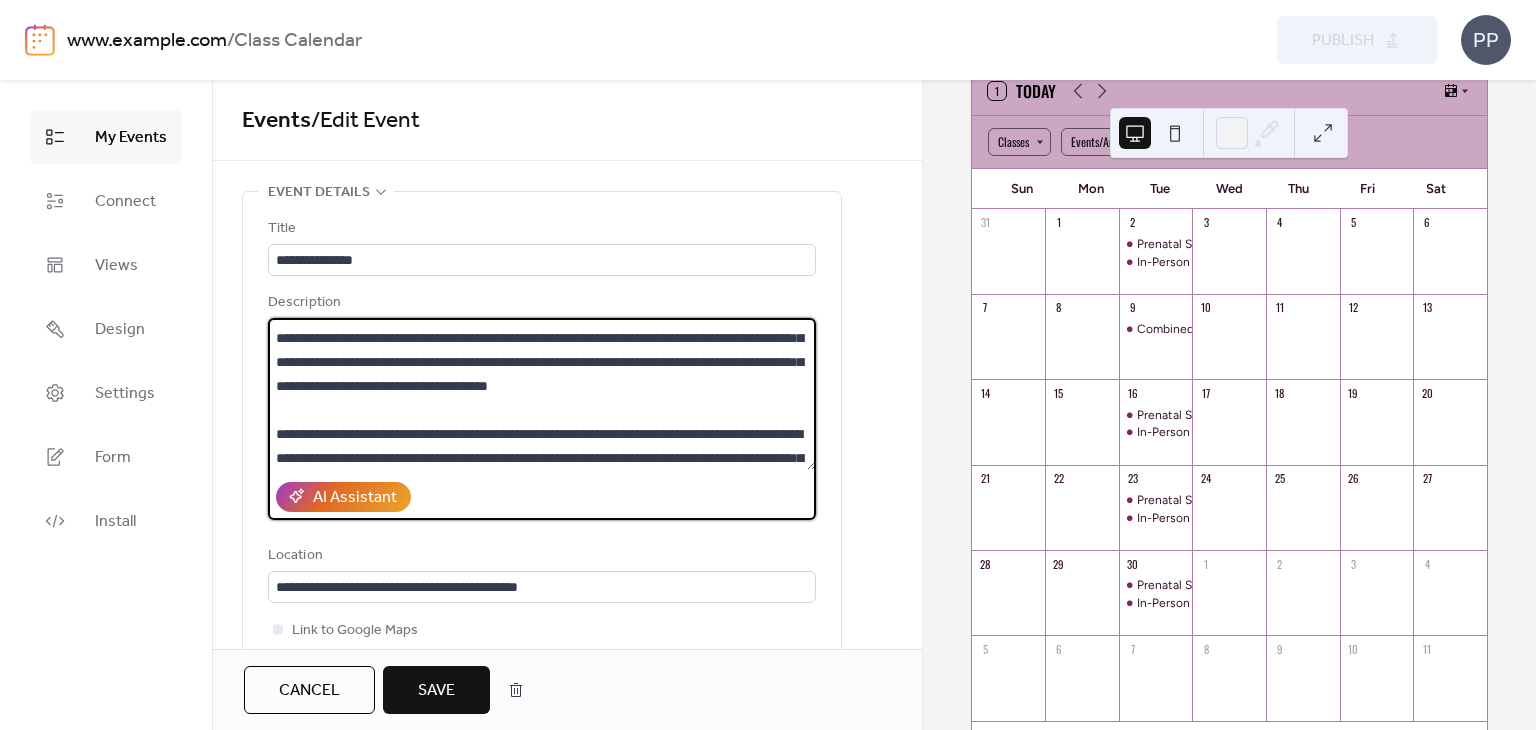 type on "**********" 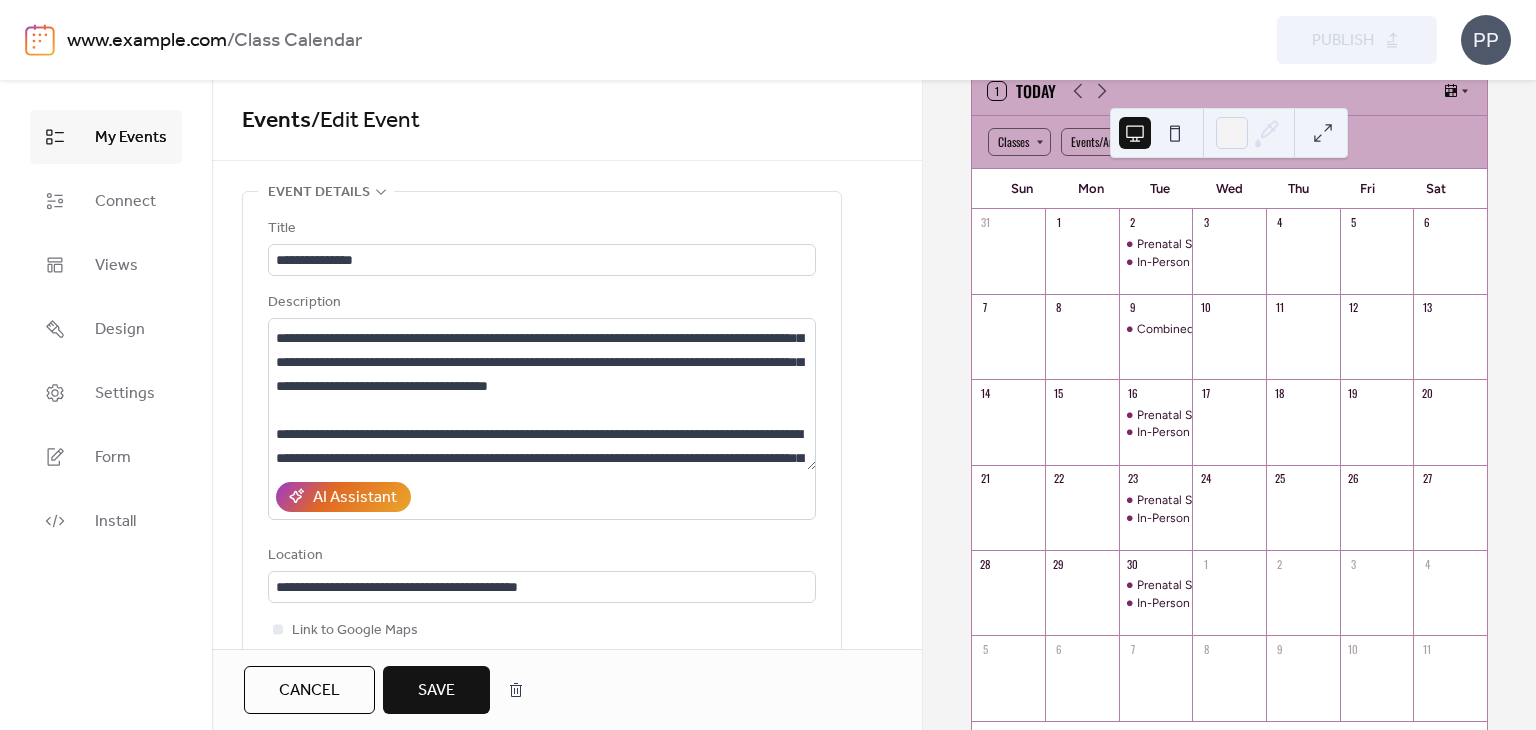click on "Save" at bounding box center (436, 691) 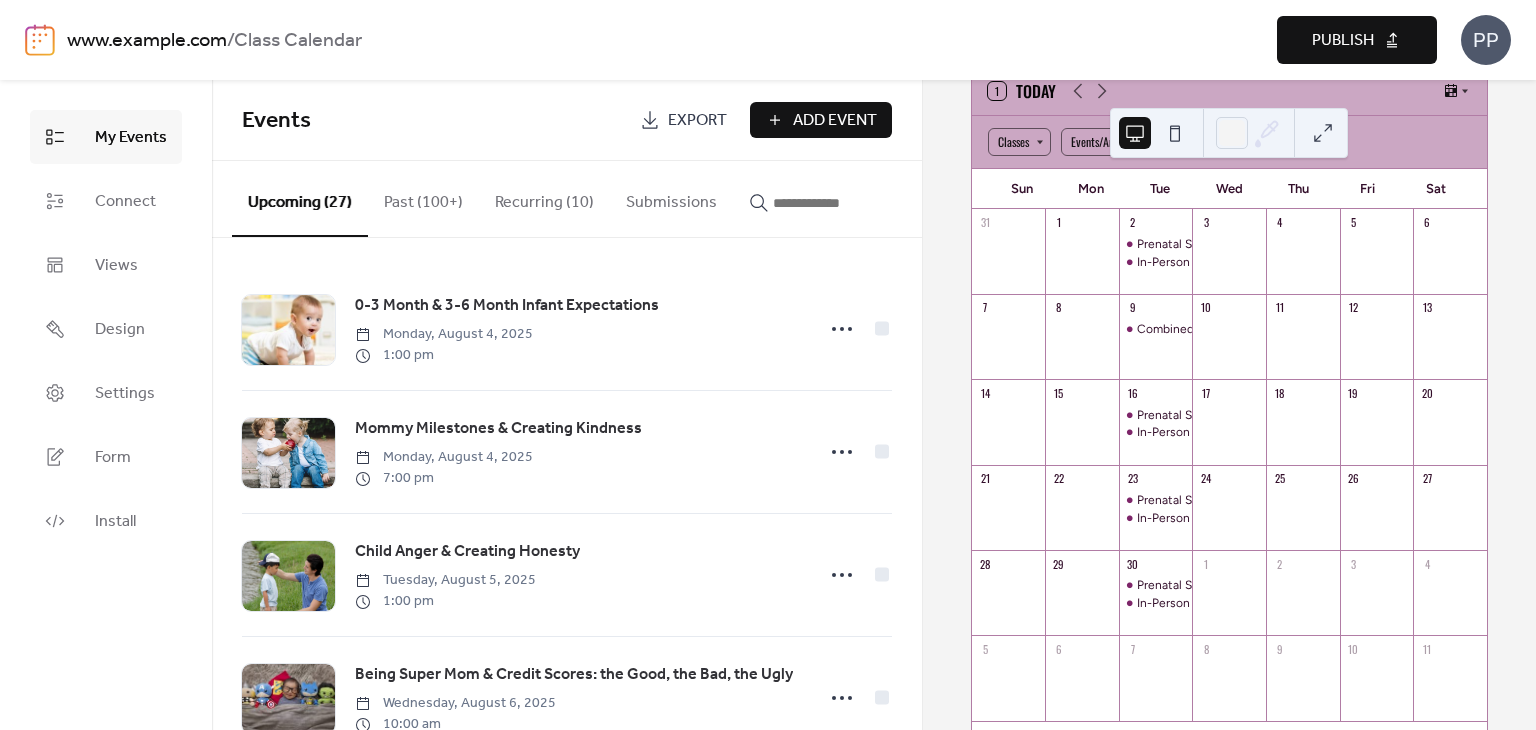 click on "Publish" at bounding box center [1343, 41] 